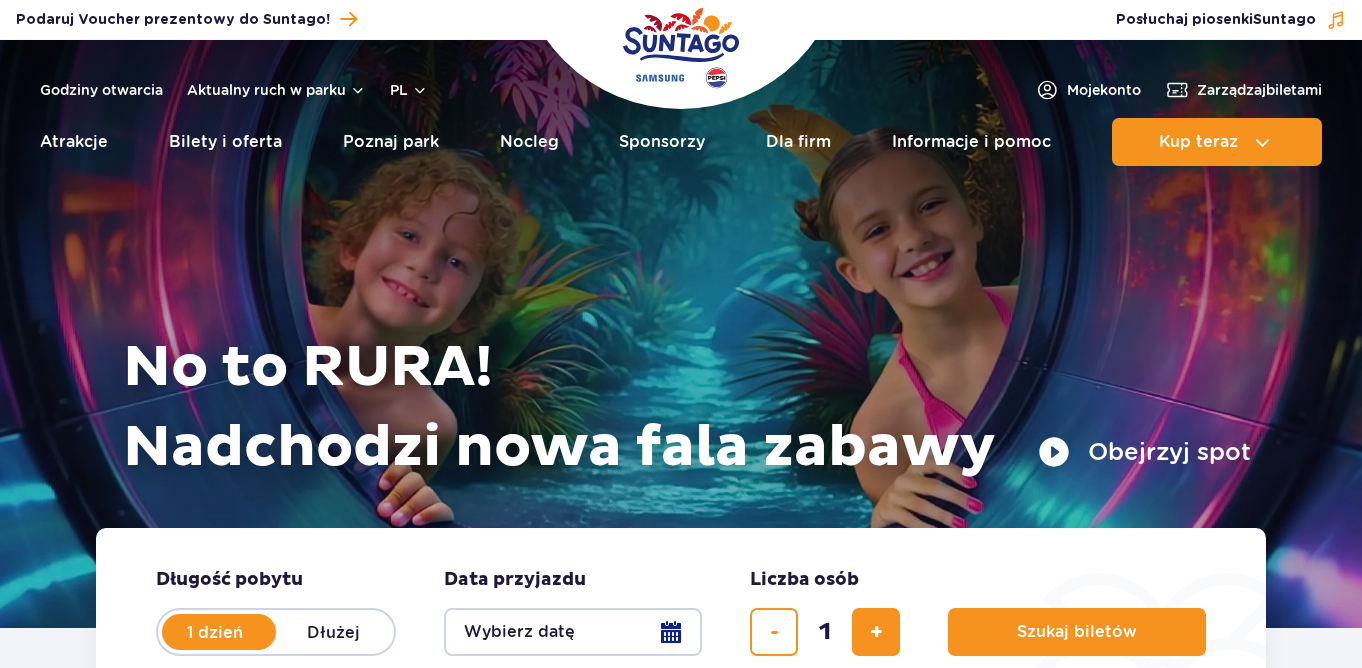 scroll, scrollTop: 0, scrollLeft: 0, axis: both 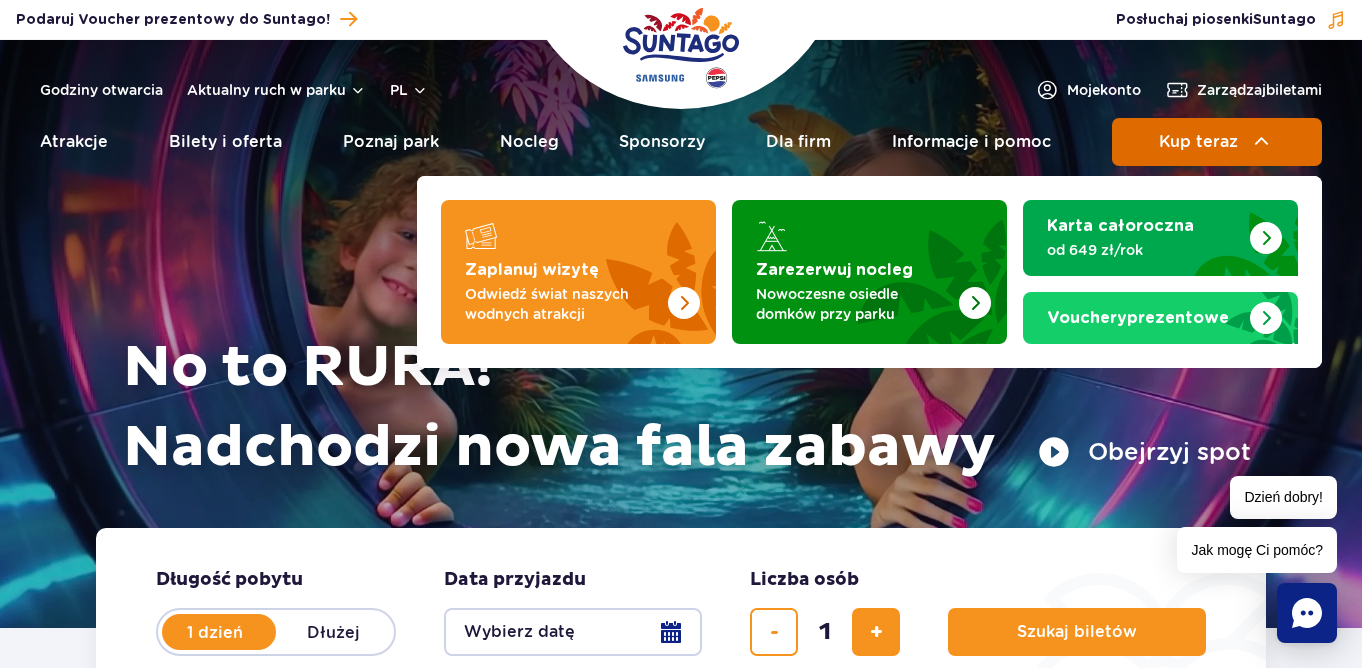 click on "Kup teraz" at bounding box center [1198, 142] 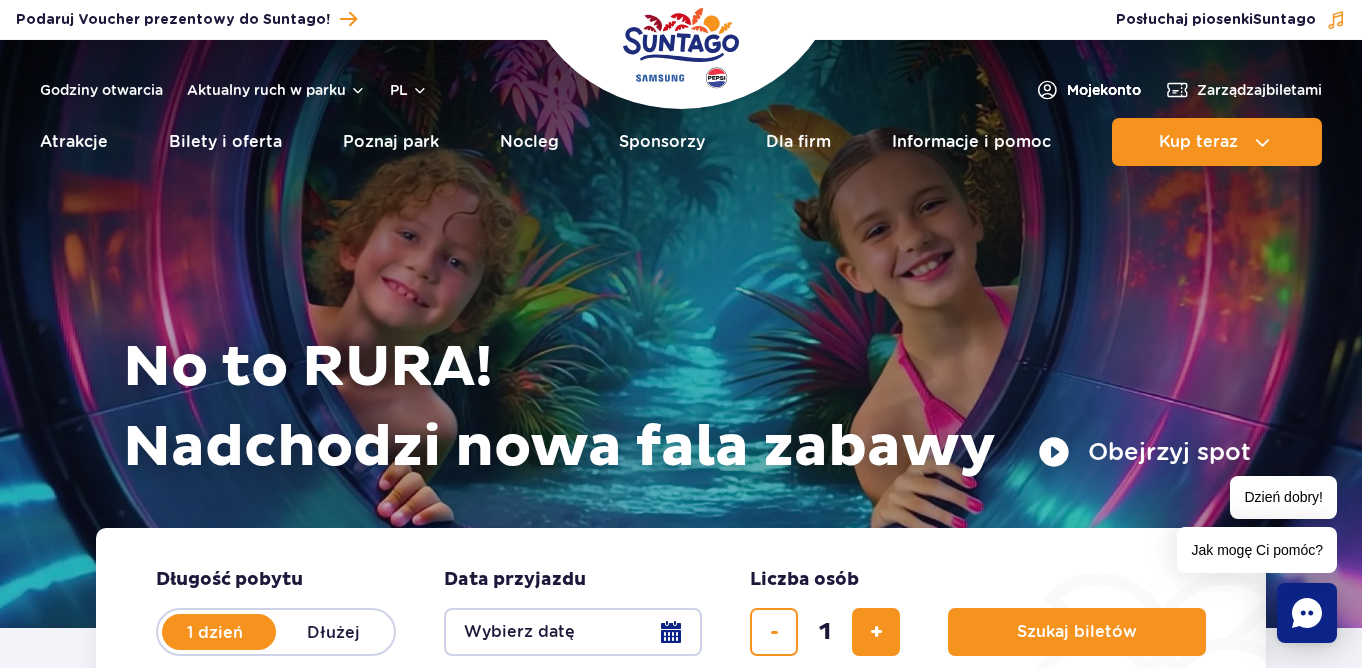 click on "Moje  konto" at bounding box center [1104, 90] 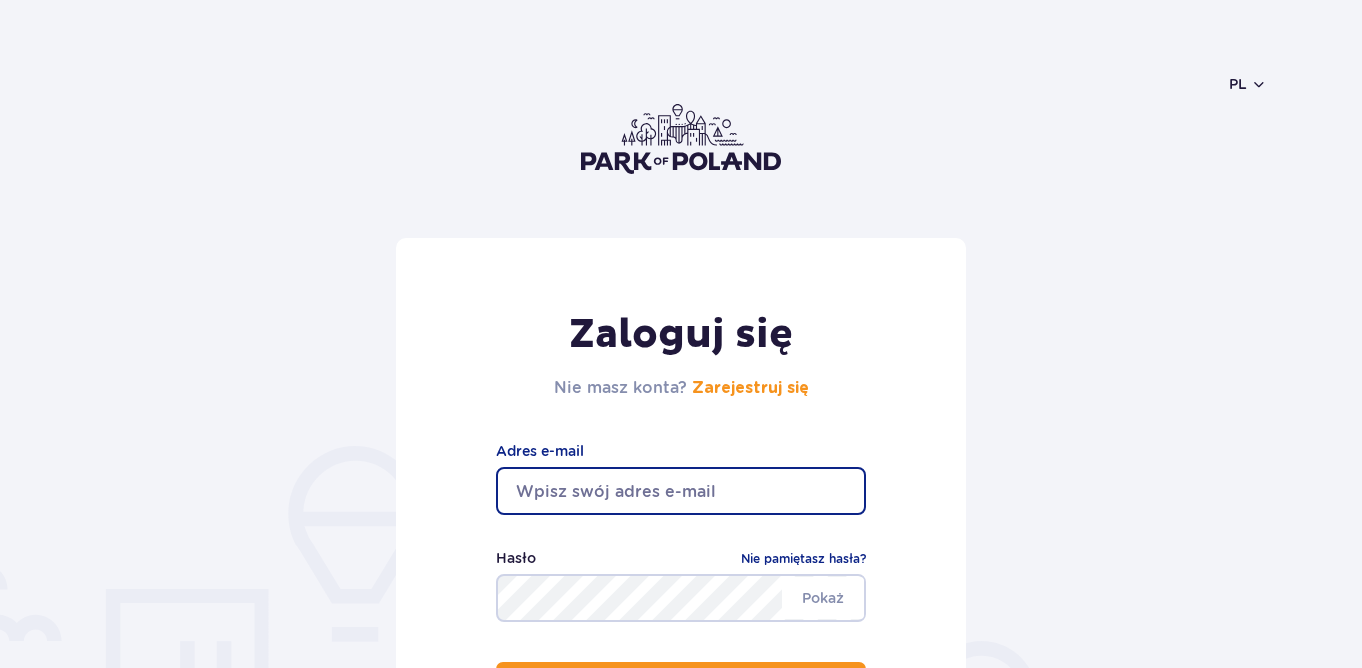 scroll, scrollTop: 0, scrollLeft: 0, axis: both 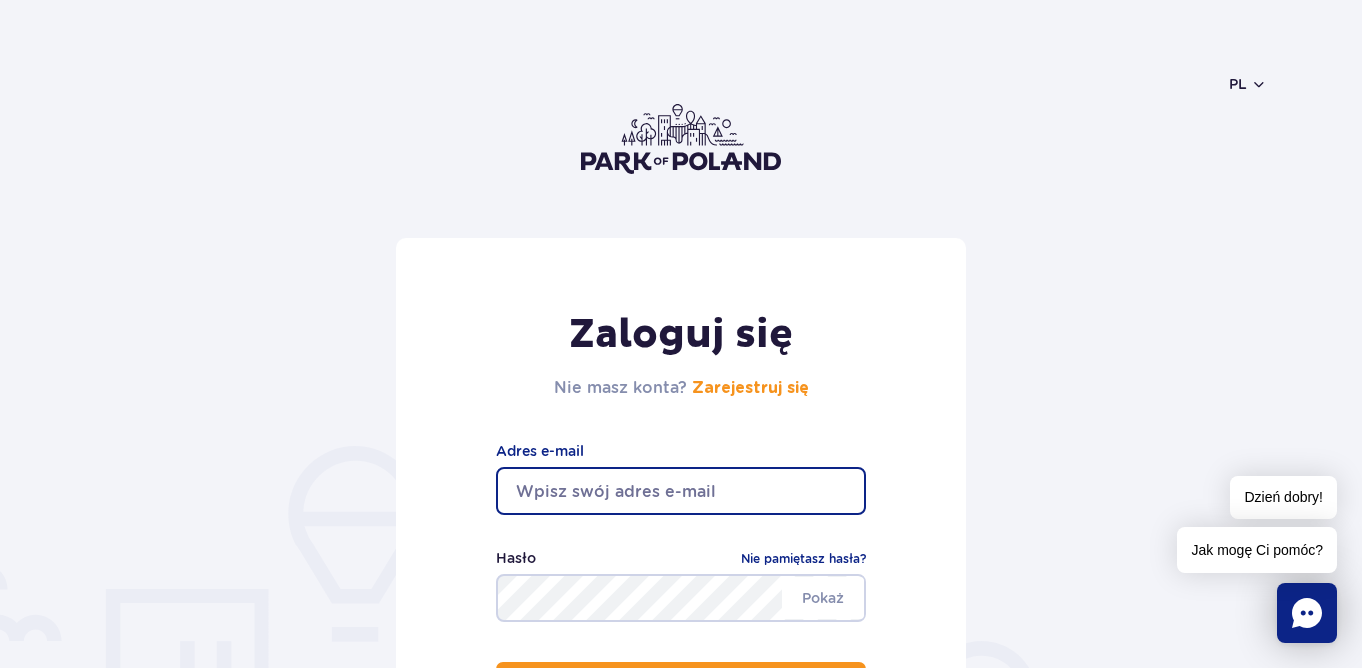 type on "piotrwsosp@wp.pl" 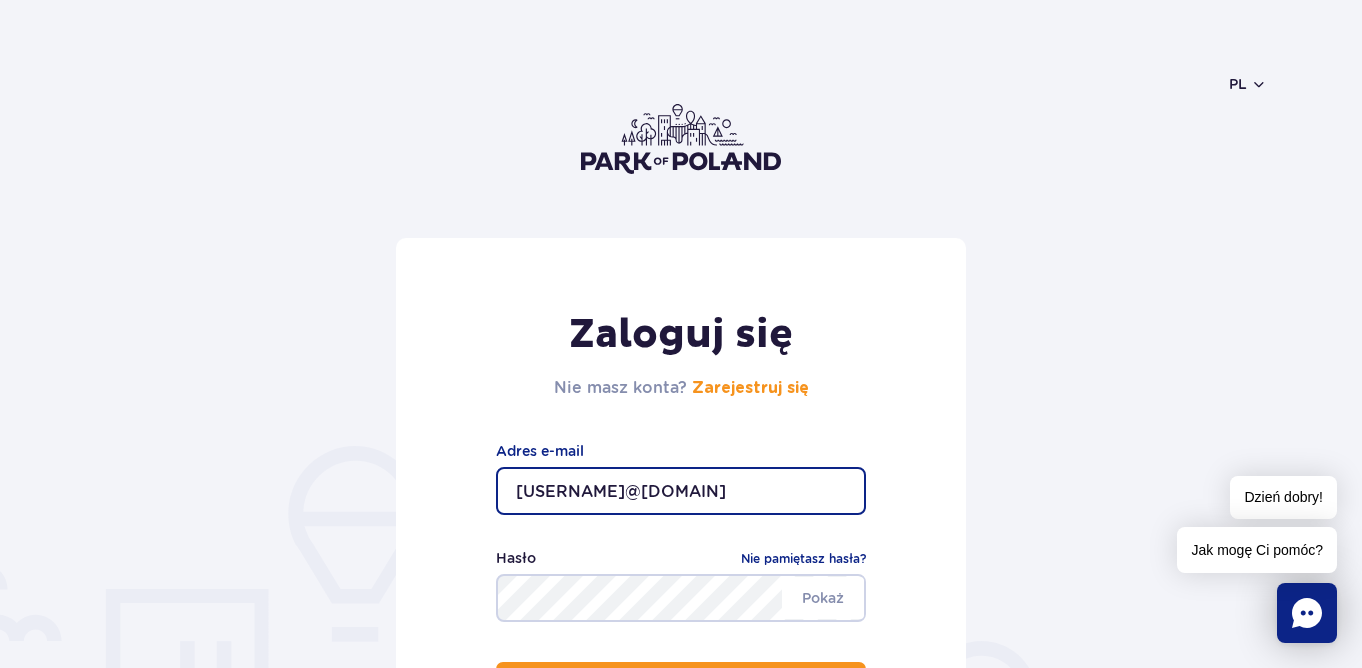 click on "Zaloguj się" at bounding box center (681, 686) 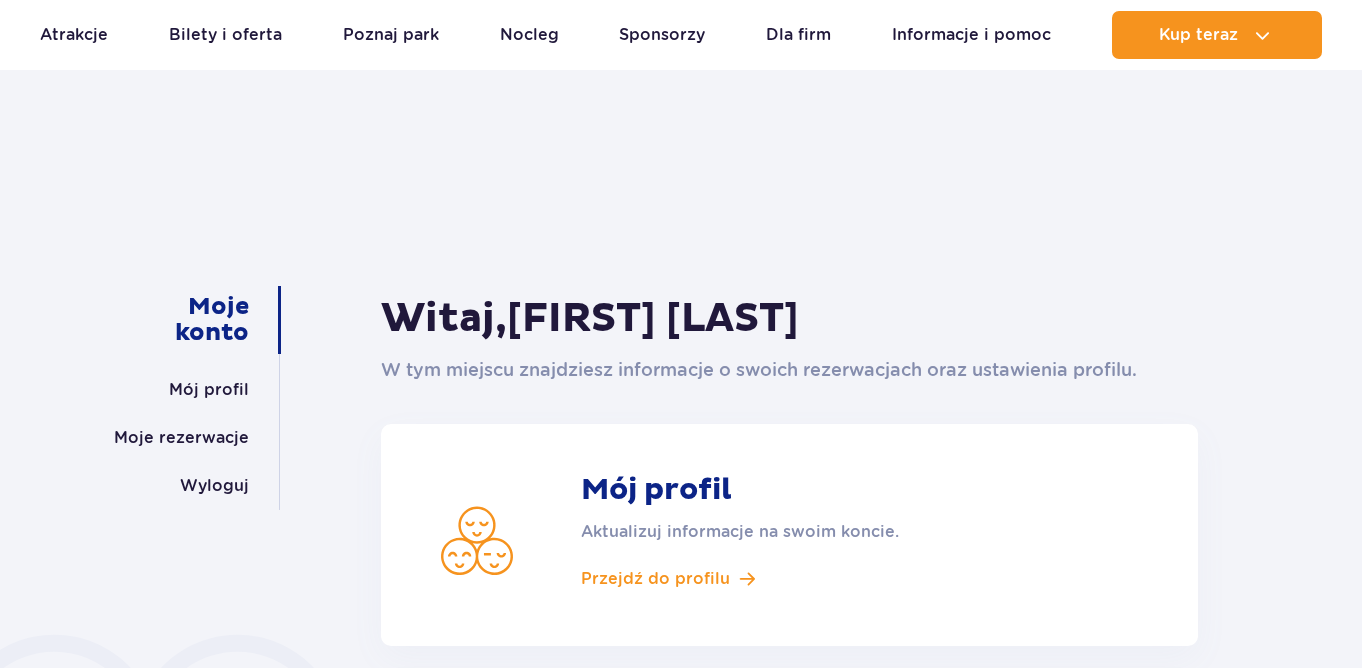 scroll, scrollTop: 154, scrollLeft: 0, axis: vertical 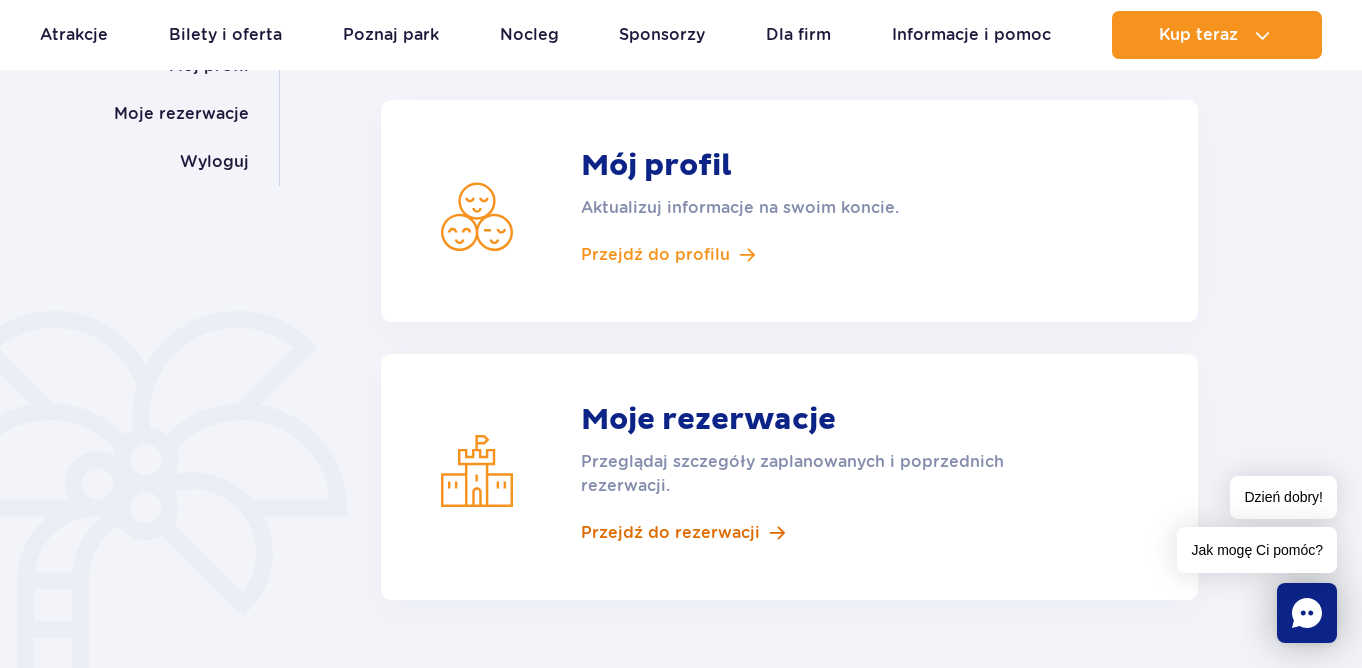 click on "Przejdź do rezerwacji" at bounding box center (670, 533) 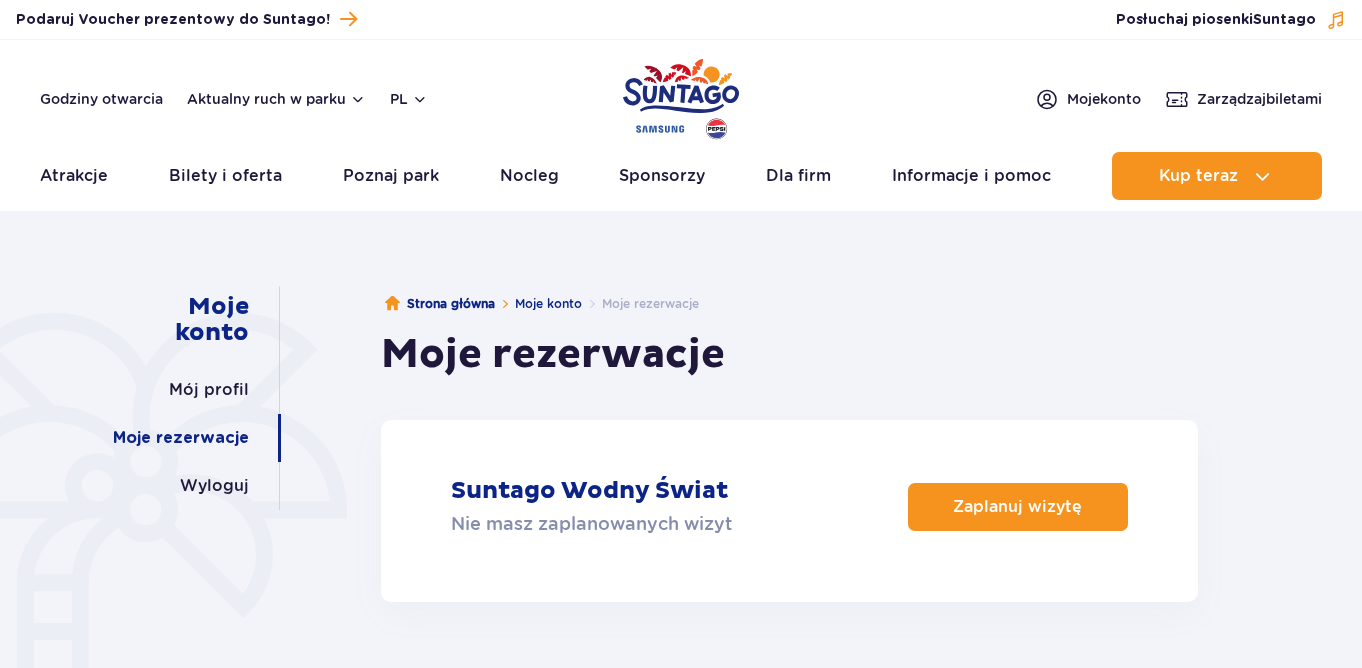 scroll, scrollTop: 0, scrollLeft: 0, axis: both 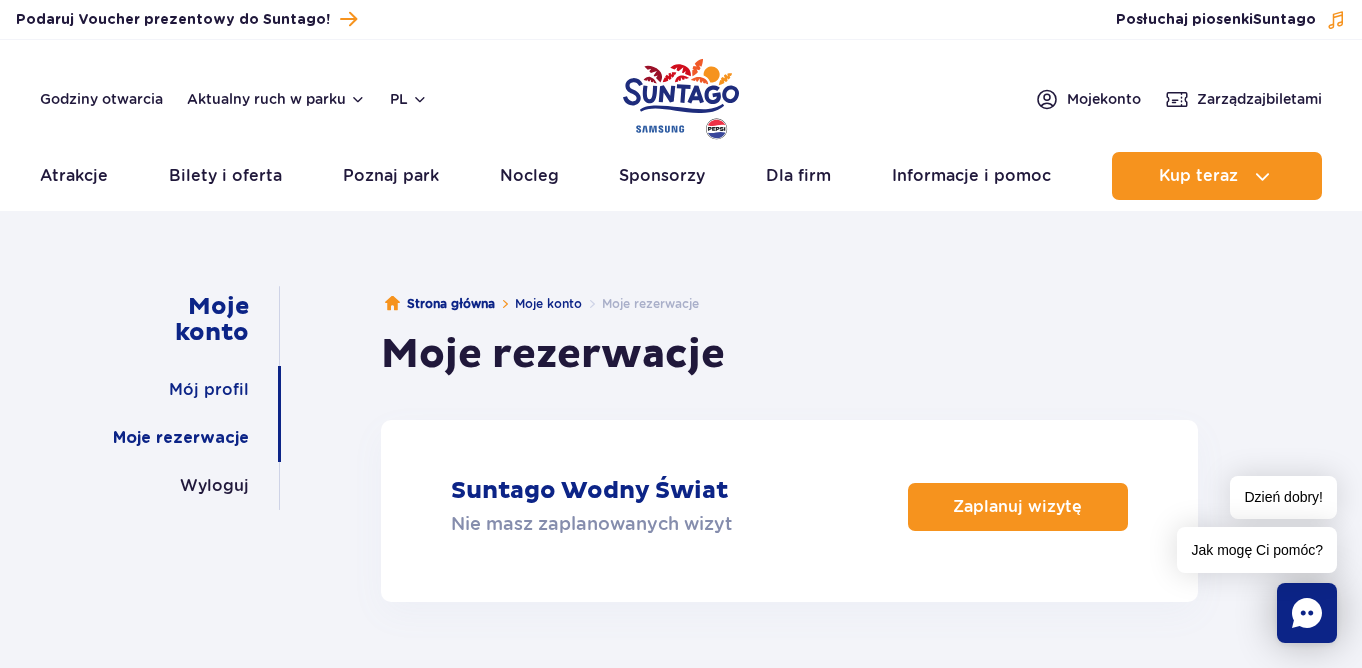 click on "Mój profil" at bounding box center (209, 390) 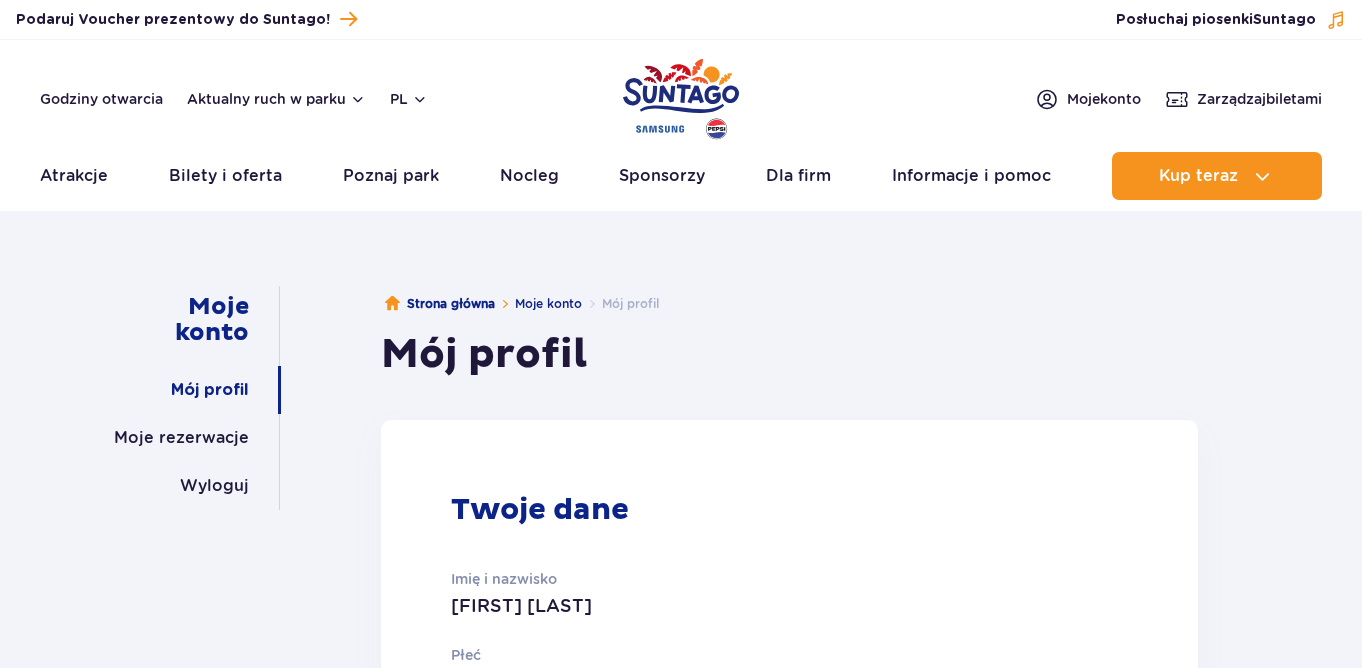 scroll, scrollTop: 0, scrollLeft: 0, axis: both 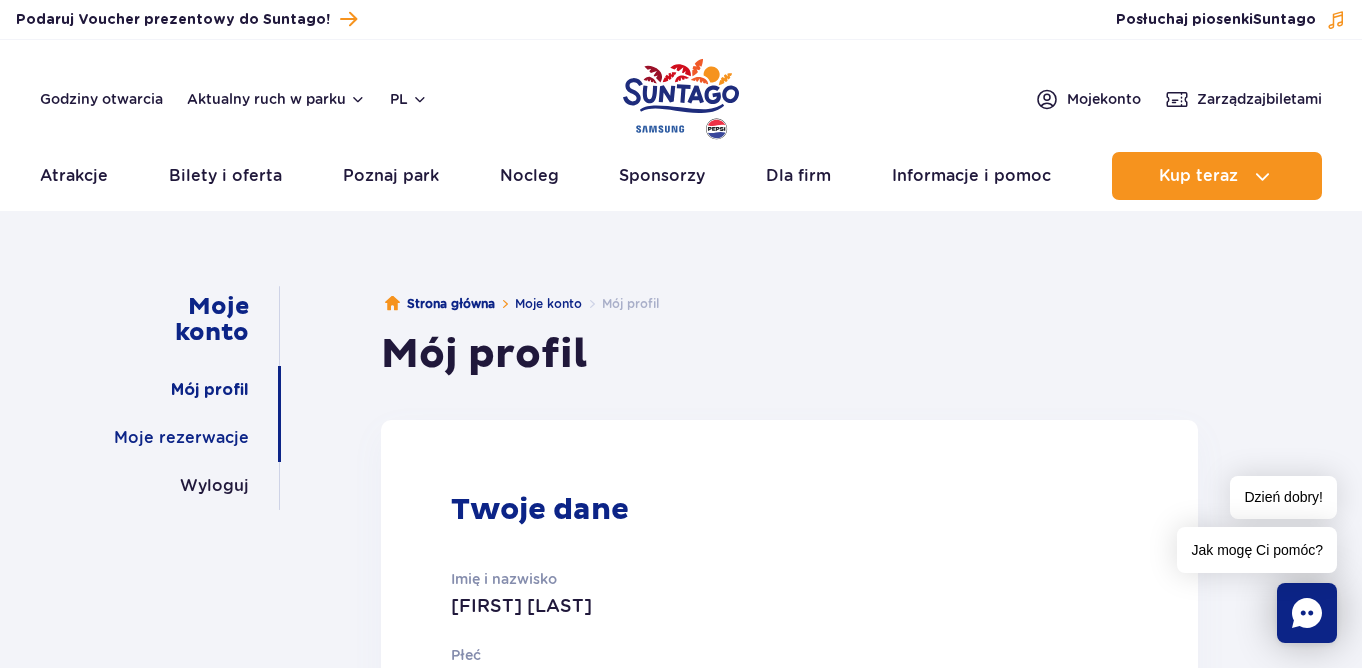 click on "Moje rezerwacje" at bounding box center [181, 438] 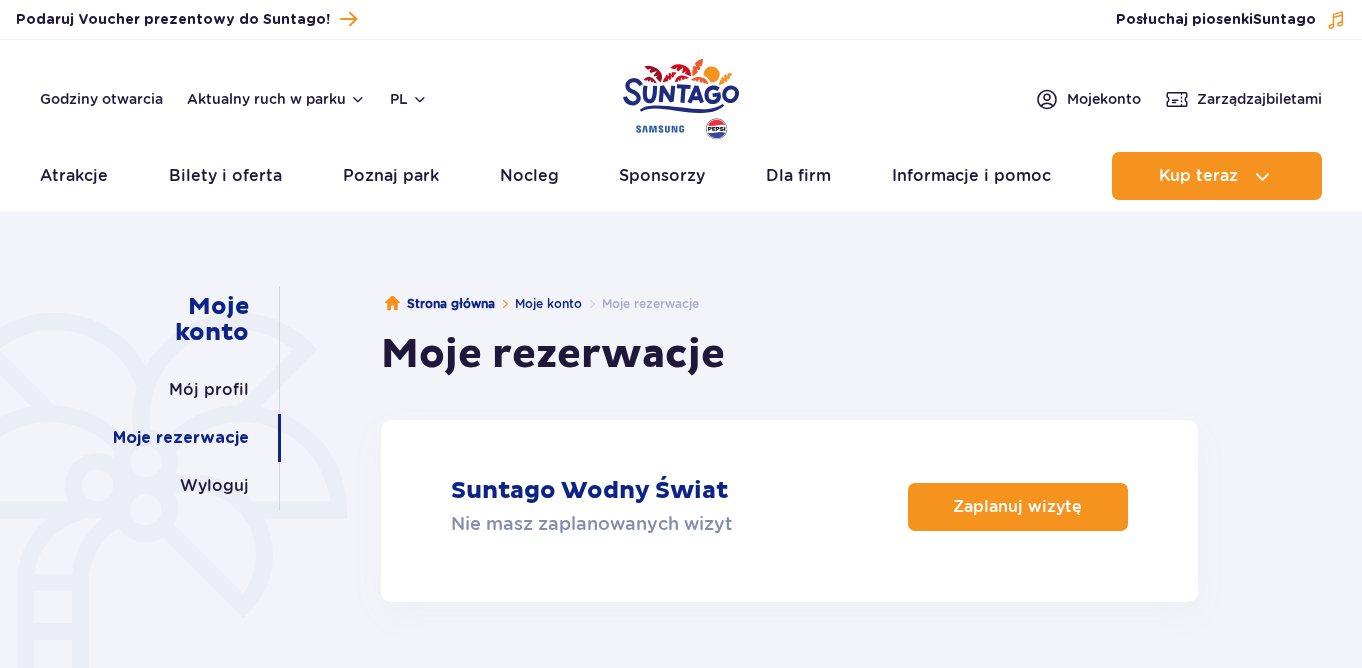 scroll, scrollTop: 0, scrollLeft: 0, axis: both 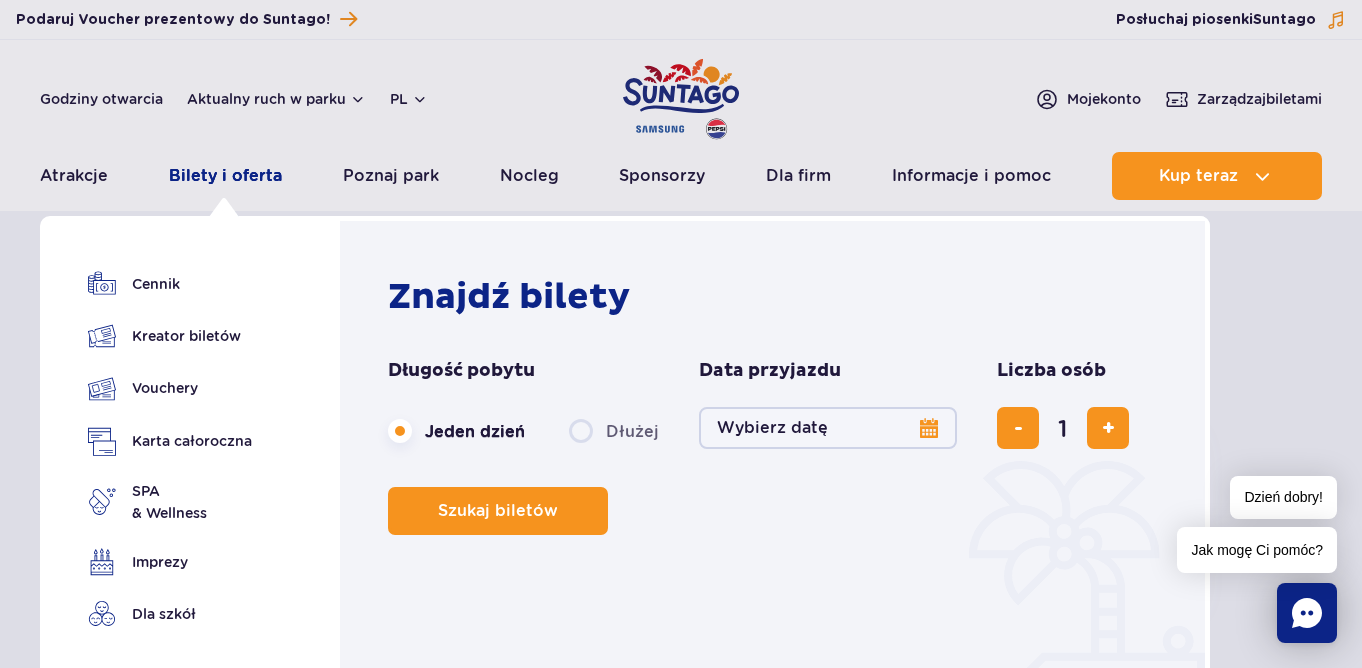 click on "Bilety i oferta" at bounding box center [225, 176] 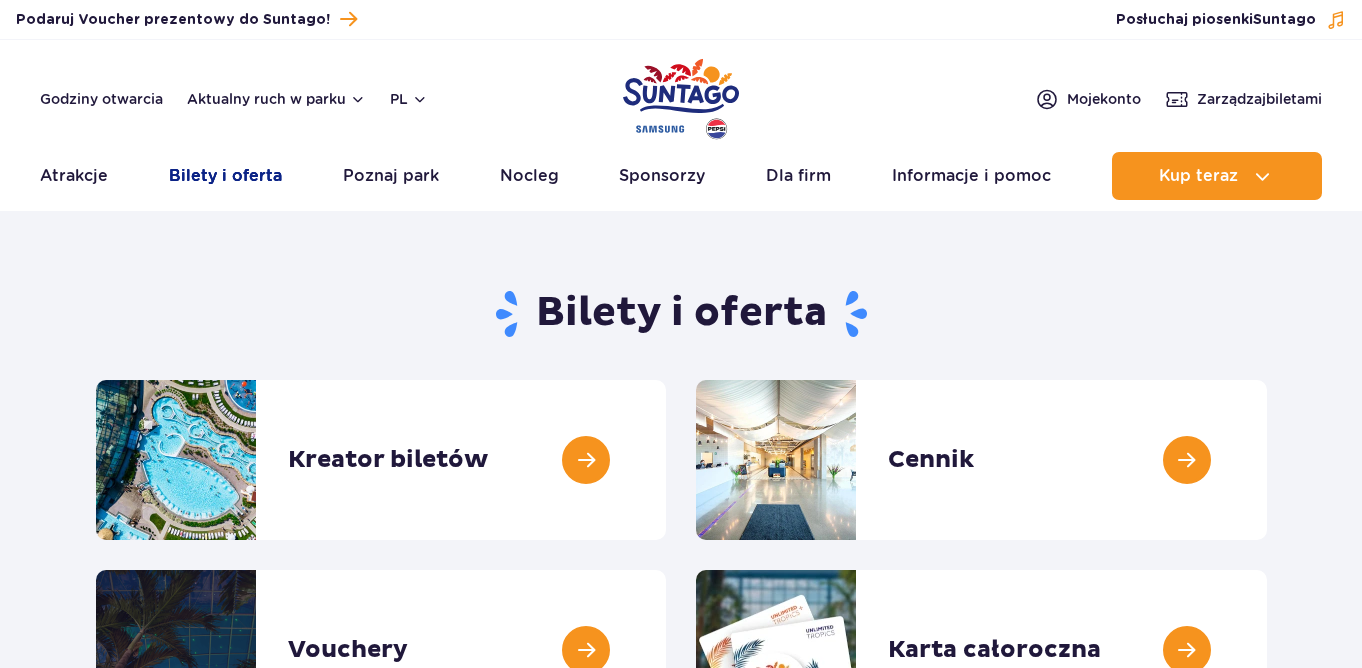 scroll, scrollTop: 0, scrollLeft: 0, axis: both 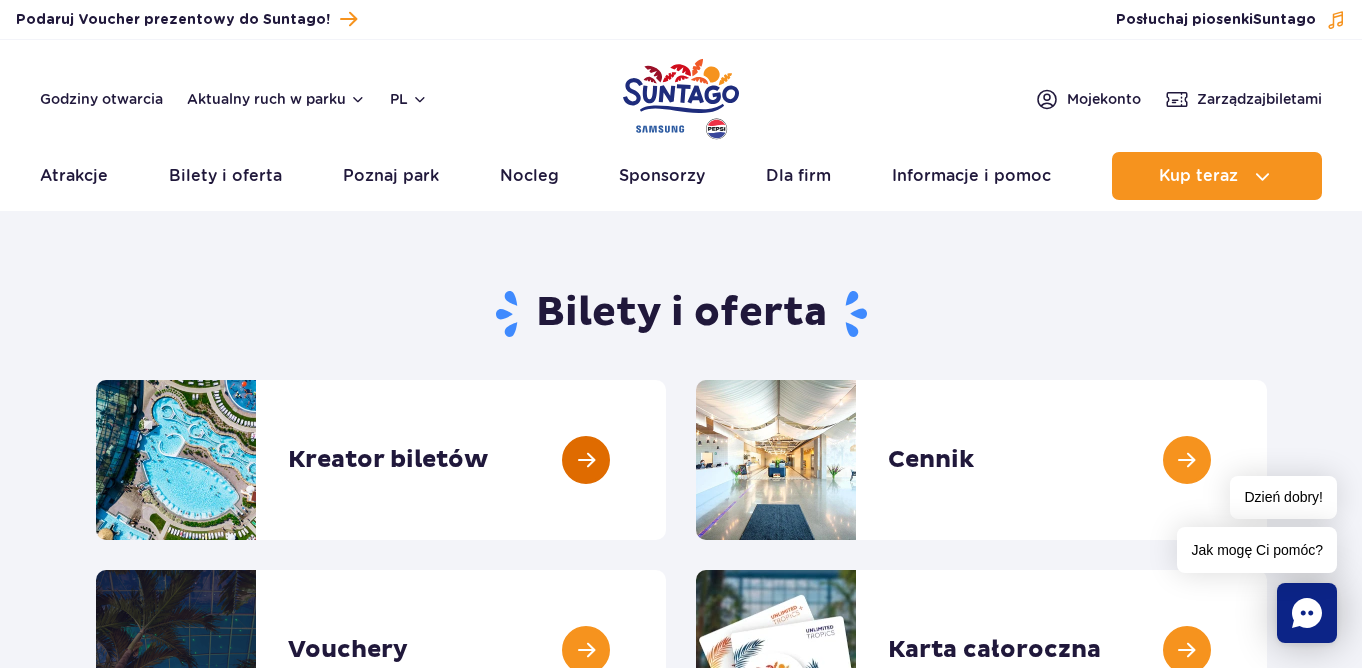 click at bounding box center (666, 460) 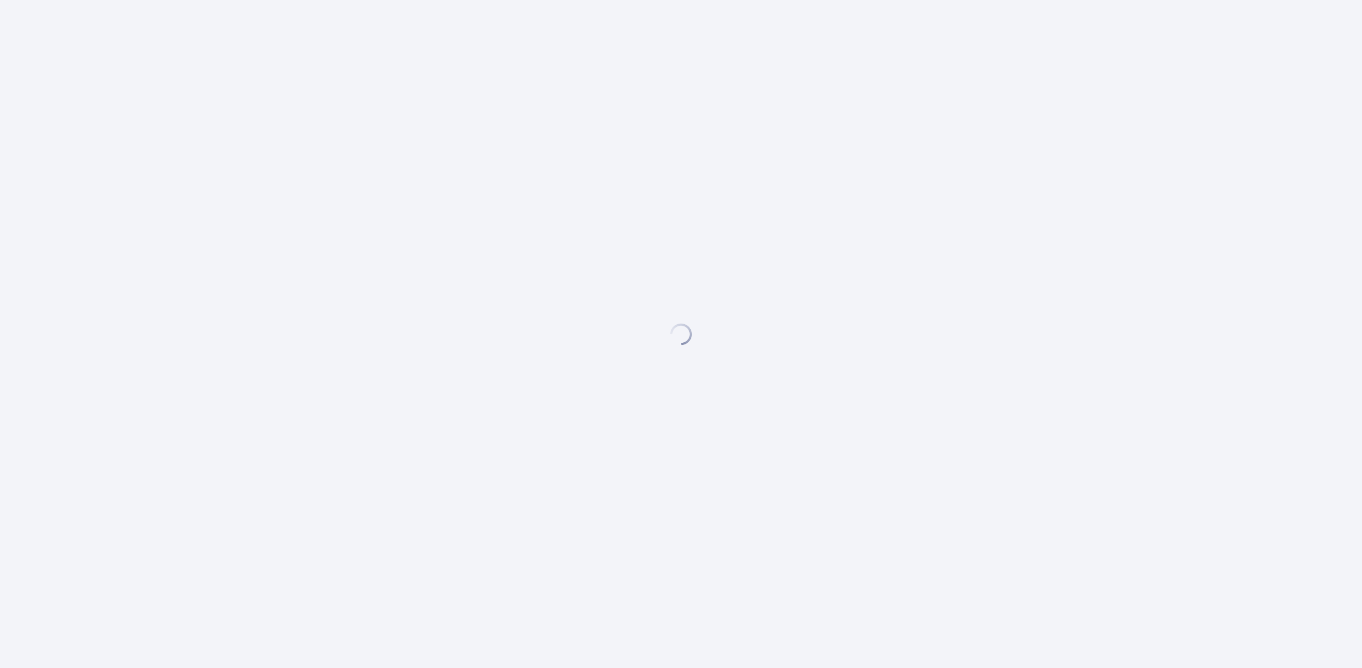 scroll, scrollTop: 0, scrollLeft: 0, axis: both 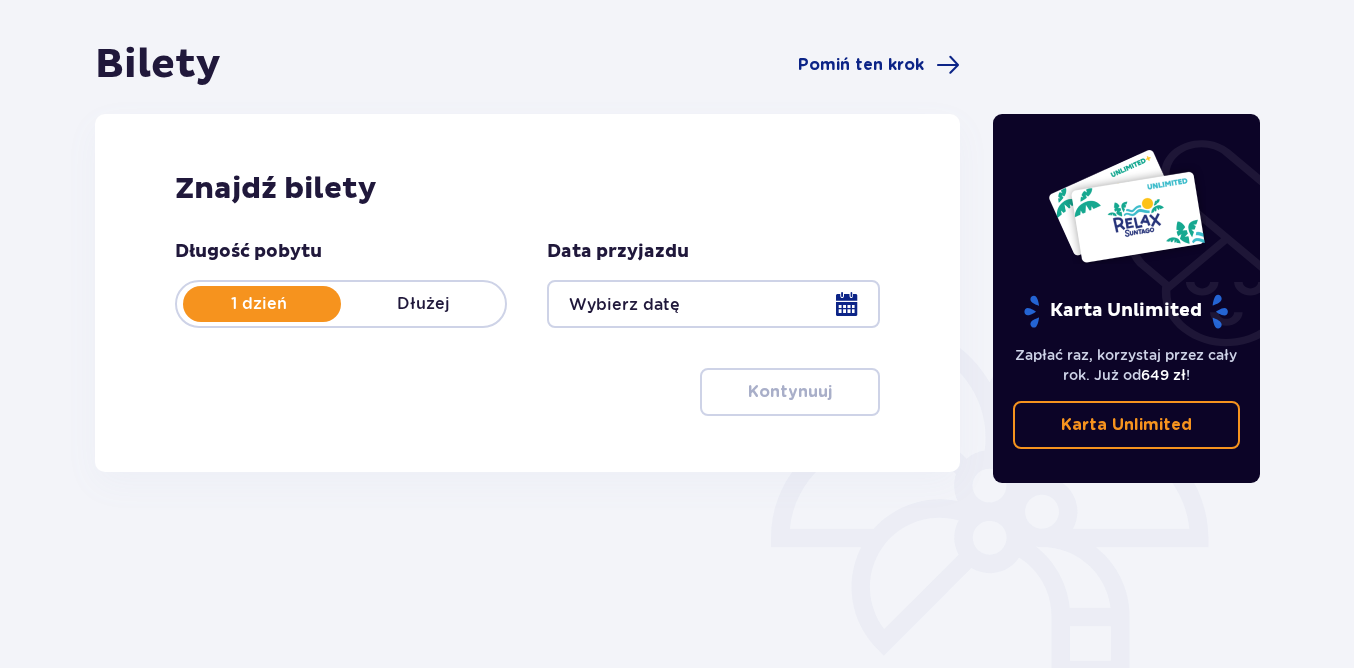 click at bounding box center [713, 304] 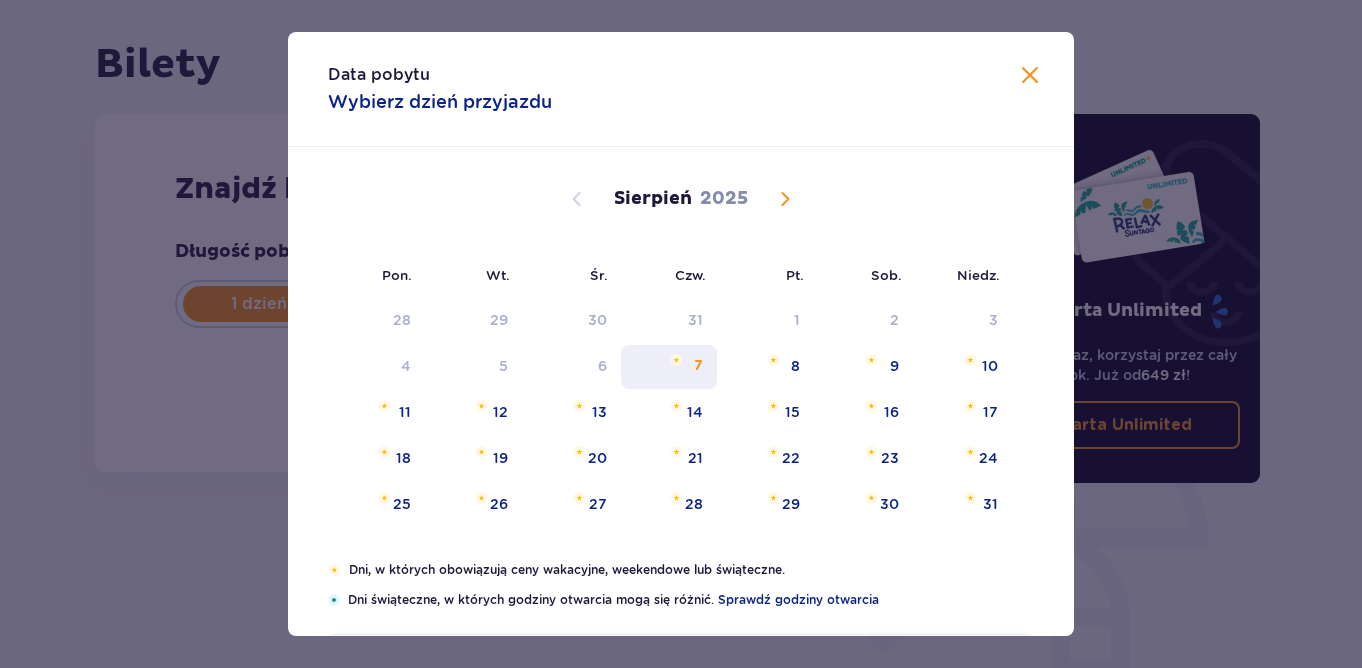click on "7" at bounding box center [698, 366] 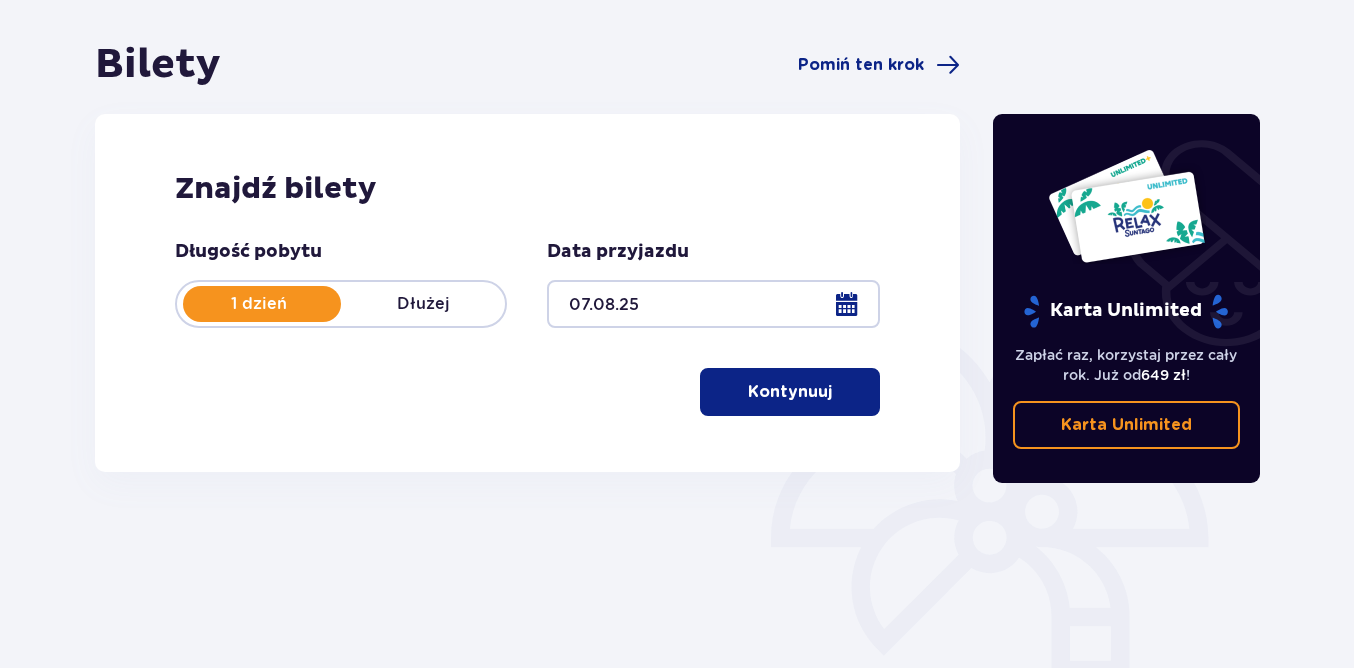 click on "Kontynuuj" at bounding box center [790, 392] 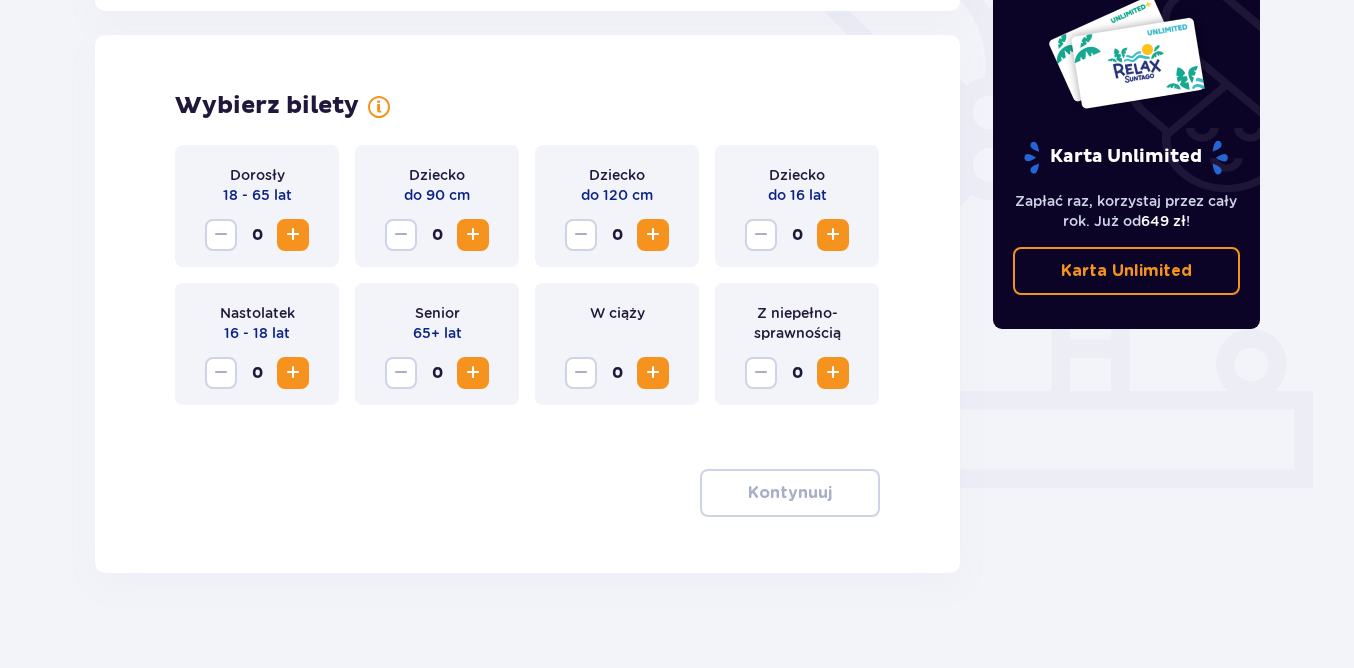 scroll, scrollTop: 556, scrollLeft: 0, axis: vertical 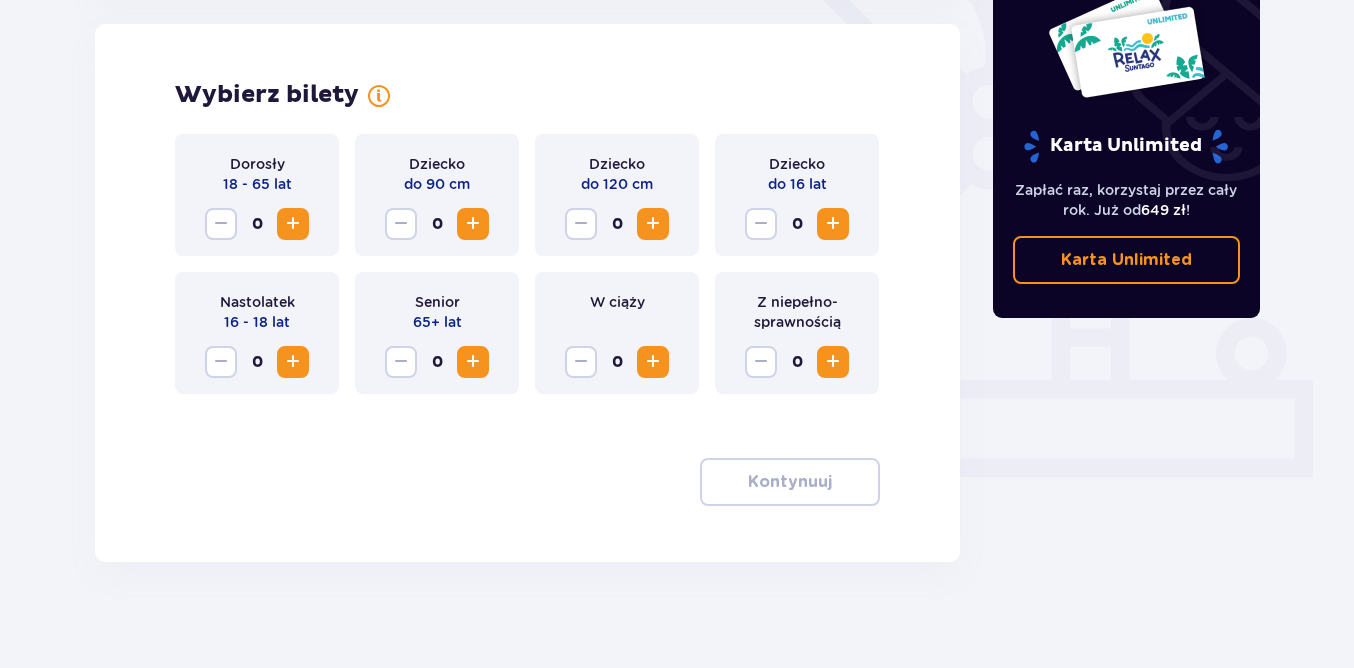 click at bounding box center (473, 224) 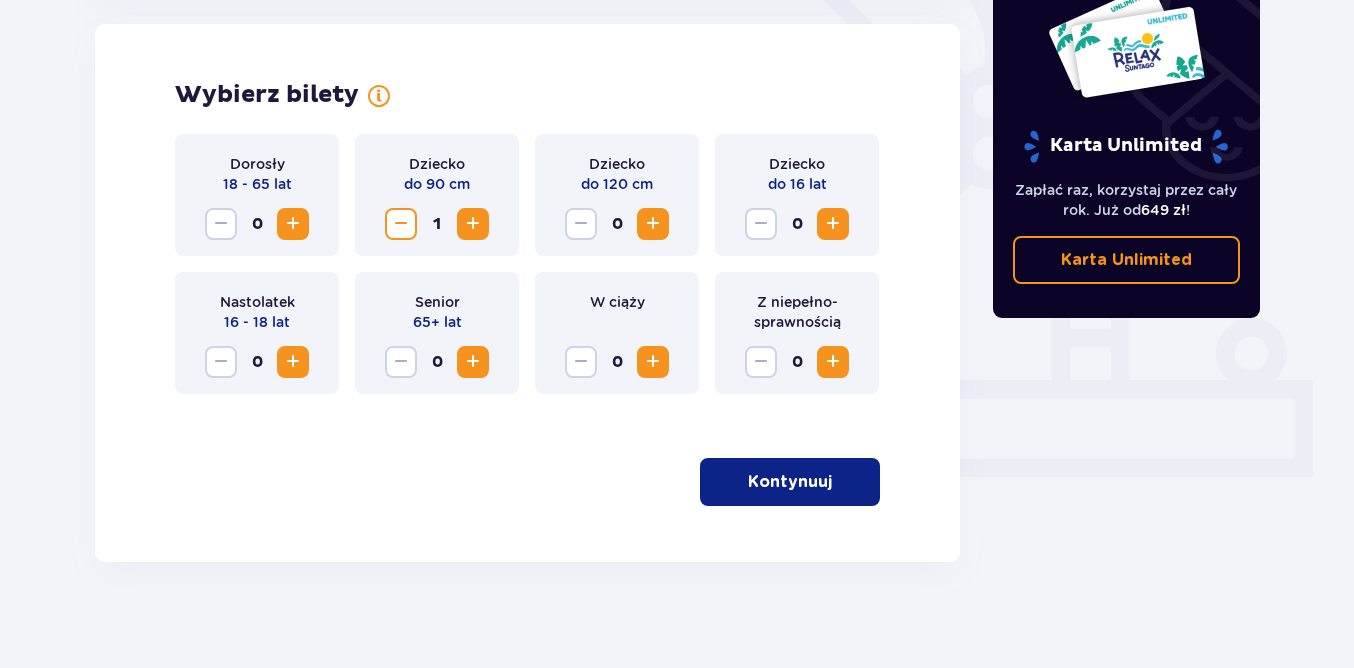 click on "Kontynuuj" at bounding box center [790, 482] 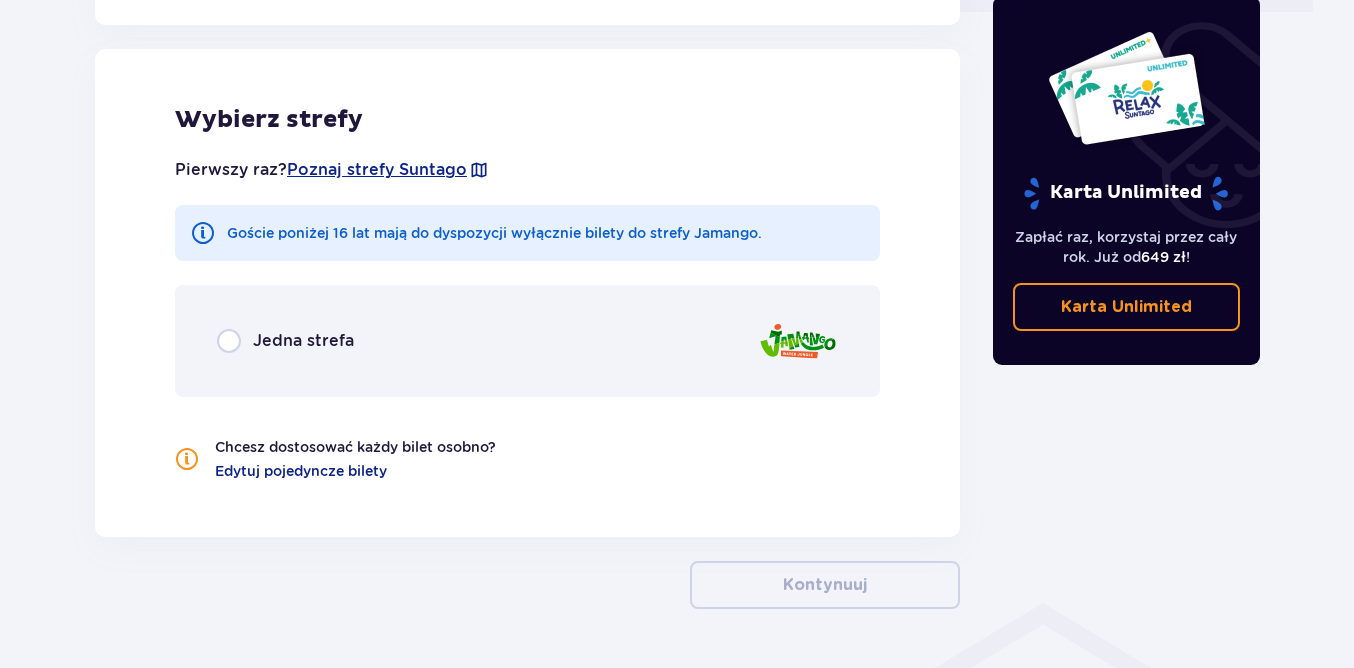 scroll, scrollTop: 1022, scrollLeft: 0, axis: vertical 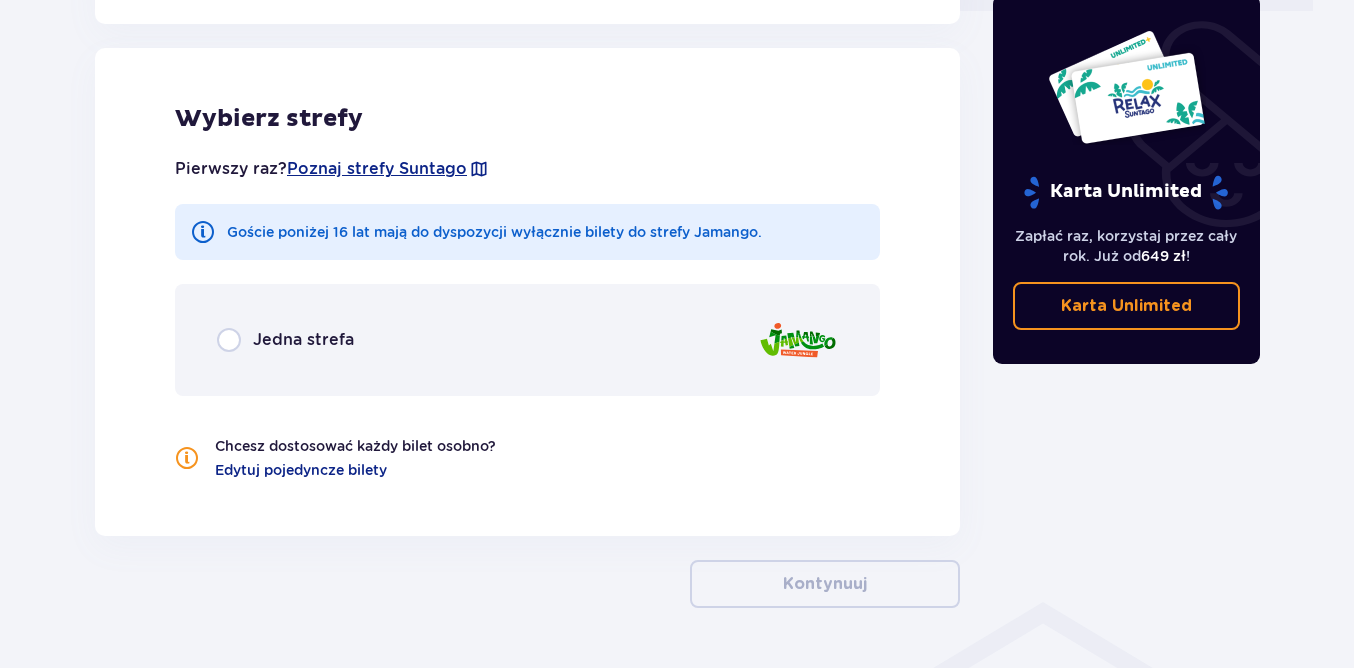 click at bounding box center [229, 340] 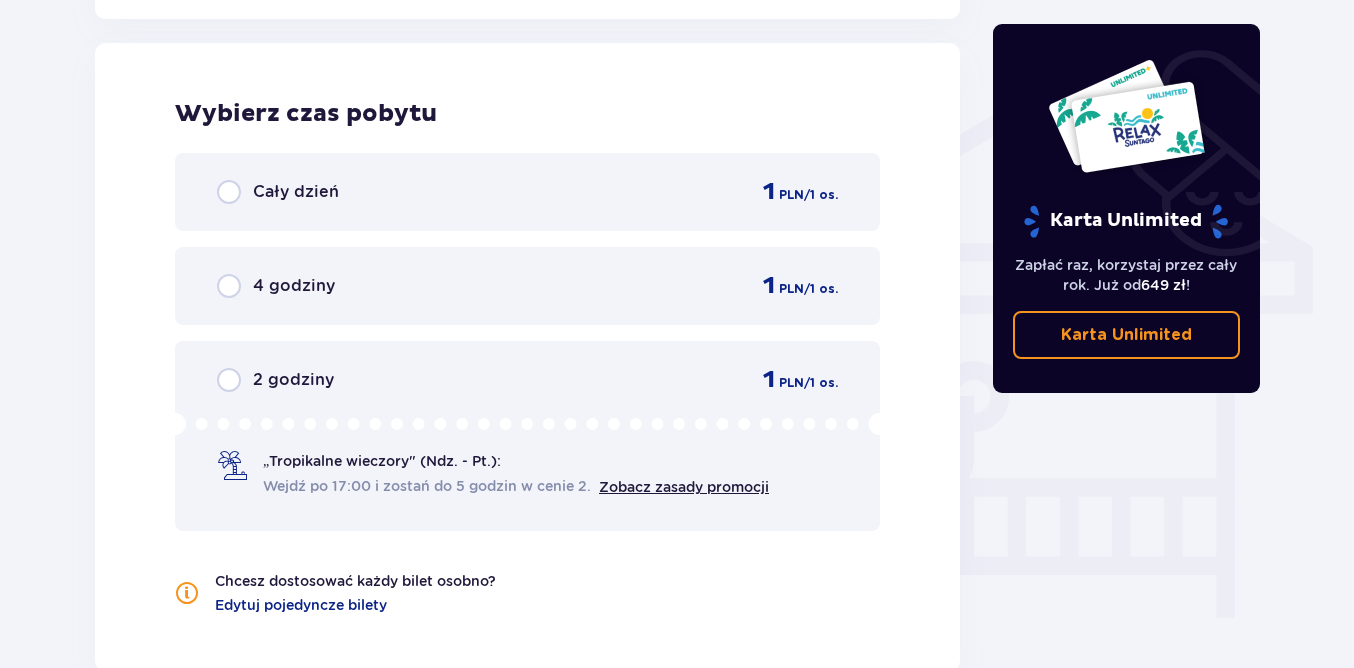 scroll, scrollTop: 1538, scrollLeft: 0, axis: vertical 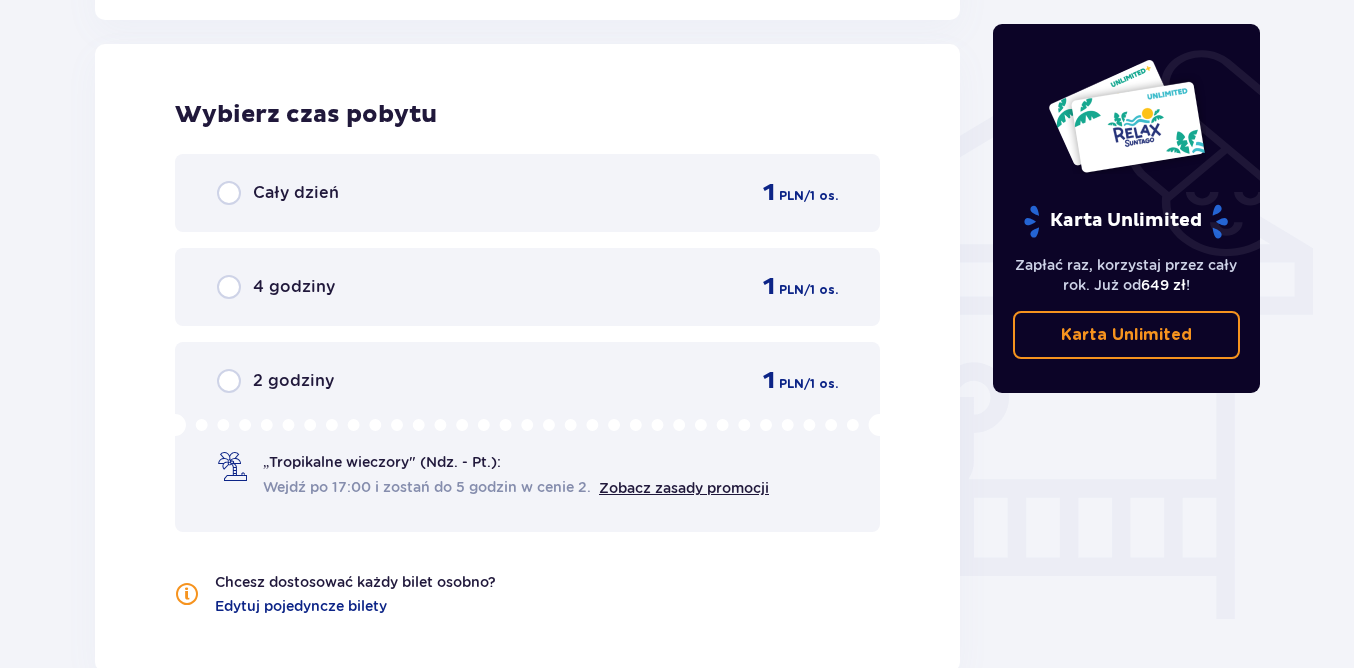 click on "2 godziny   1 PLN / 1 os." at bounding box center [527, 381] 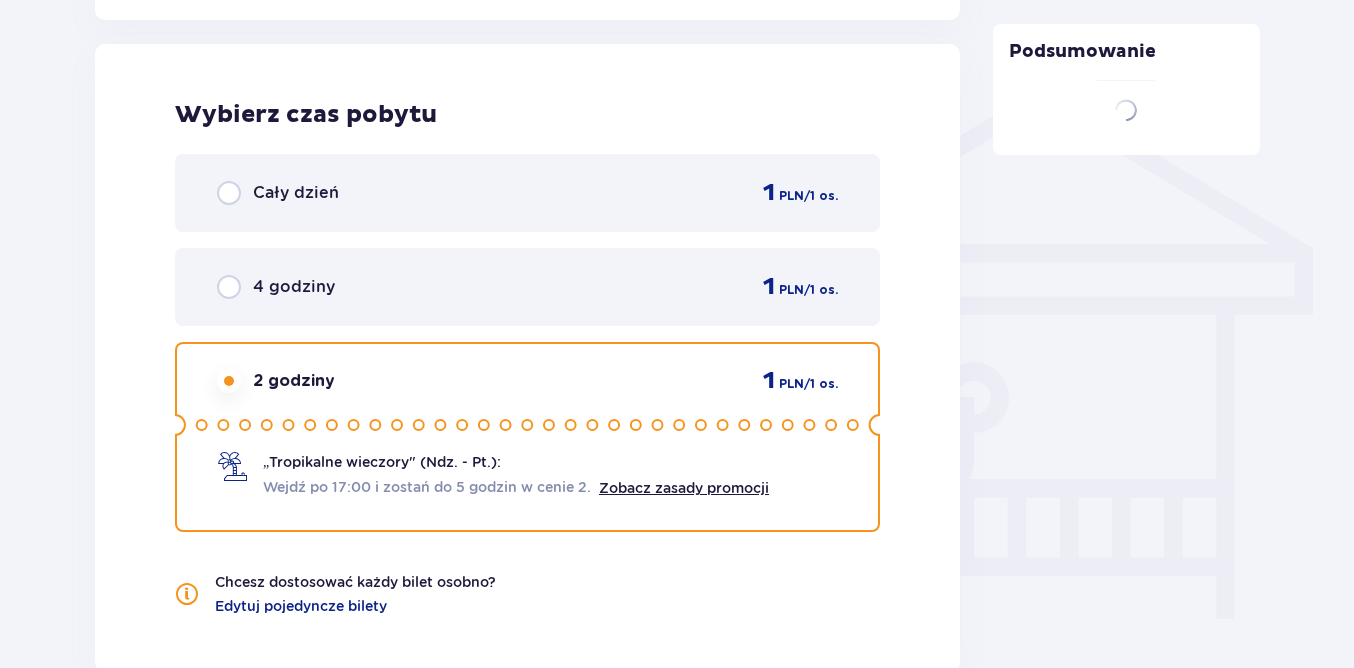 click on "2 godziny   1 PLN / 1 os." at bounding box center (527, 381) 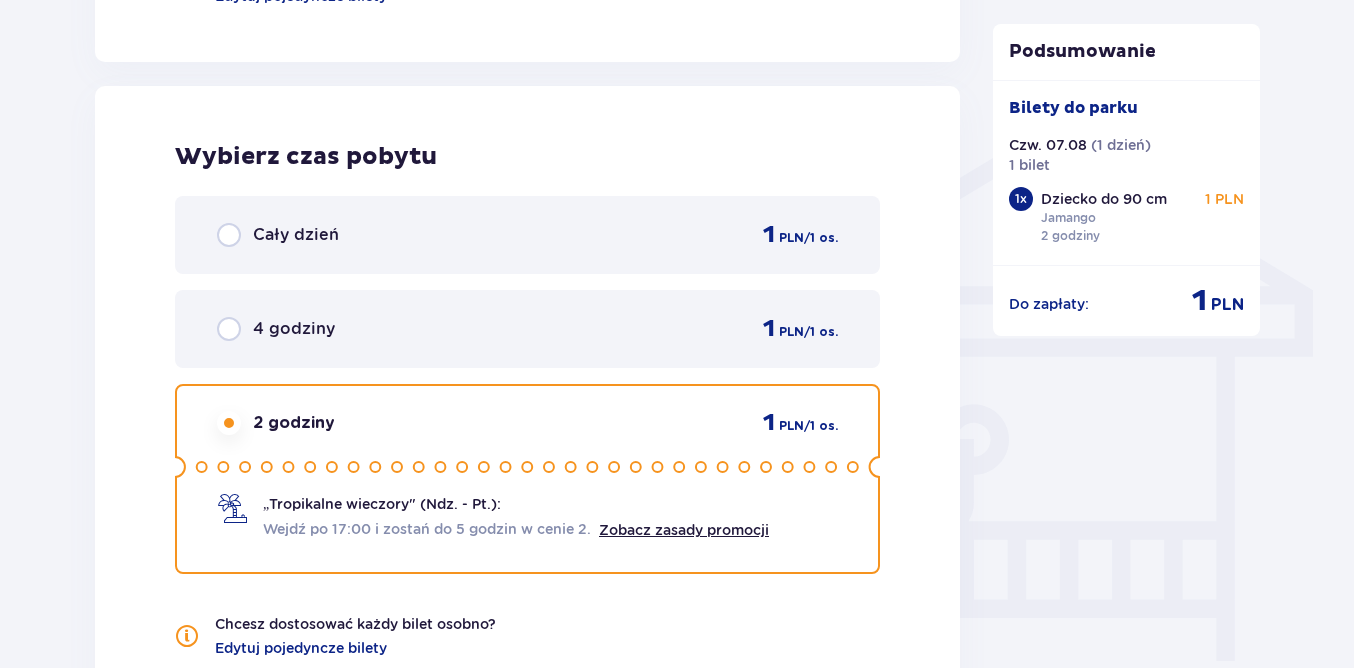 scroll, scrollTop: 1492, scrollLeft: 0, axis: vertical 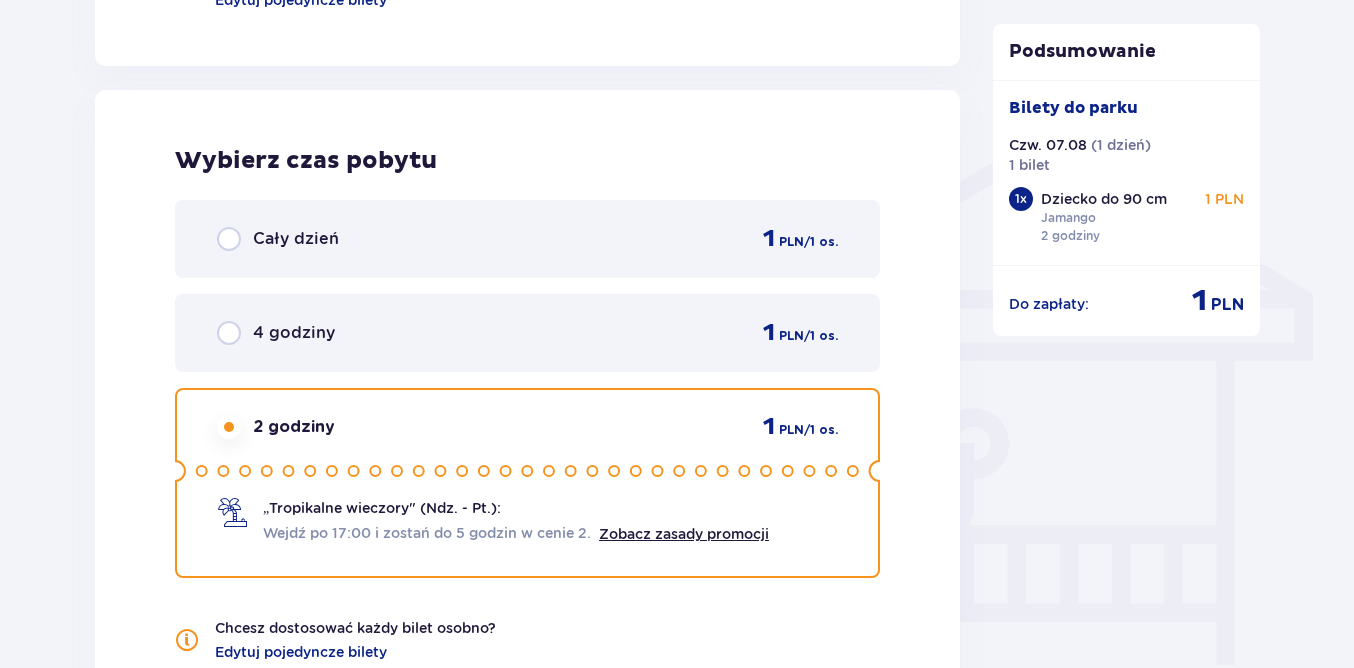click on "Cały dzień" at bounding box center (296, 239) 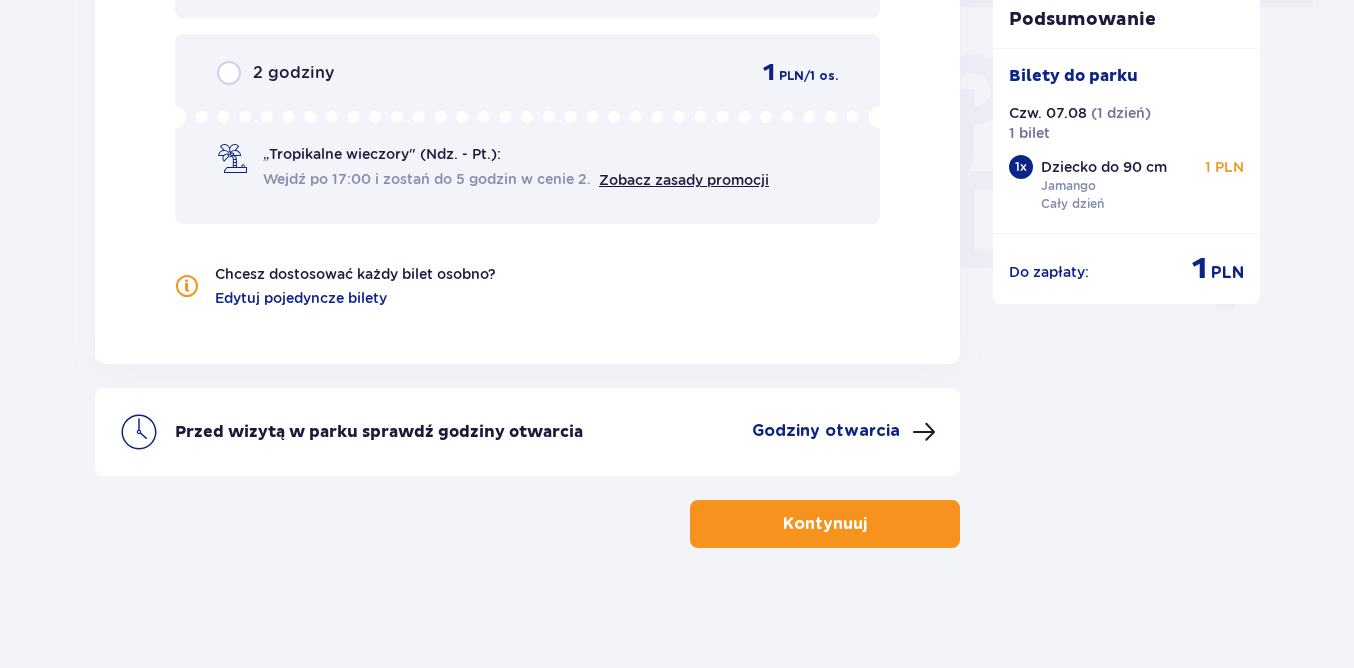 scroll, scrollTop: 1846, scrollLeft: 0, axis: vertical 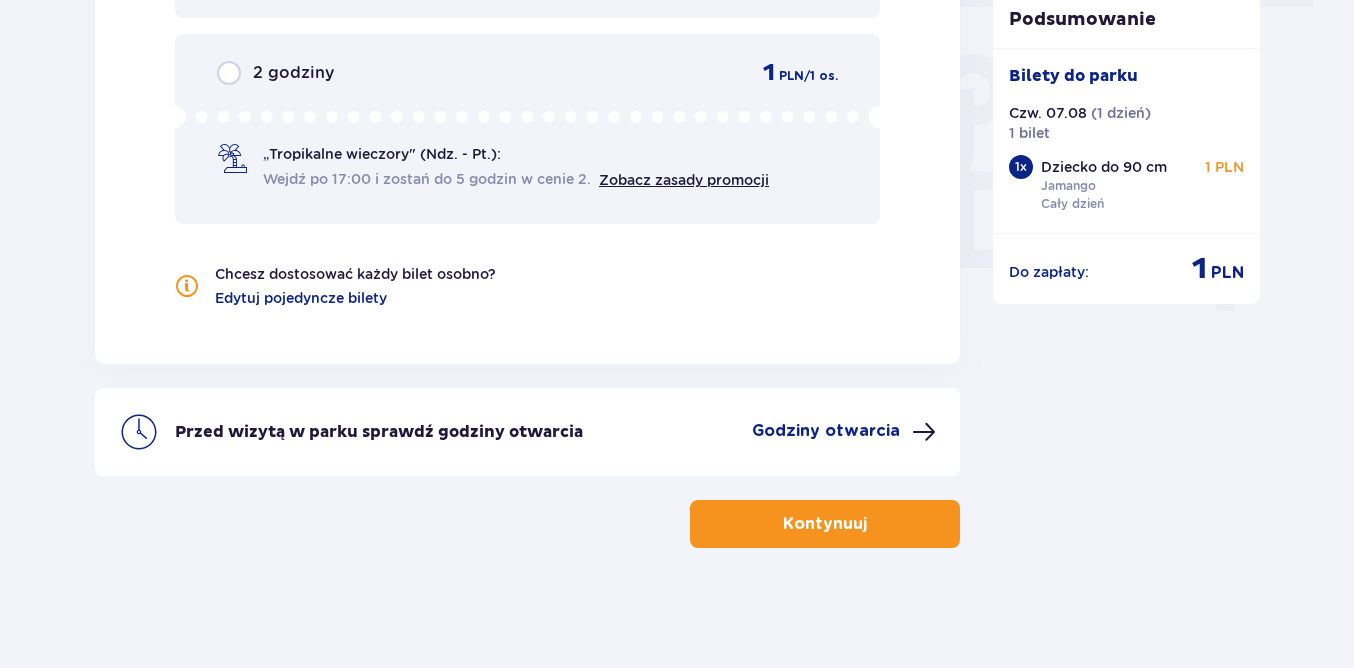 click on "Kontynuuj" at bounding box center [825, 524] 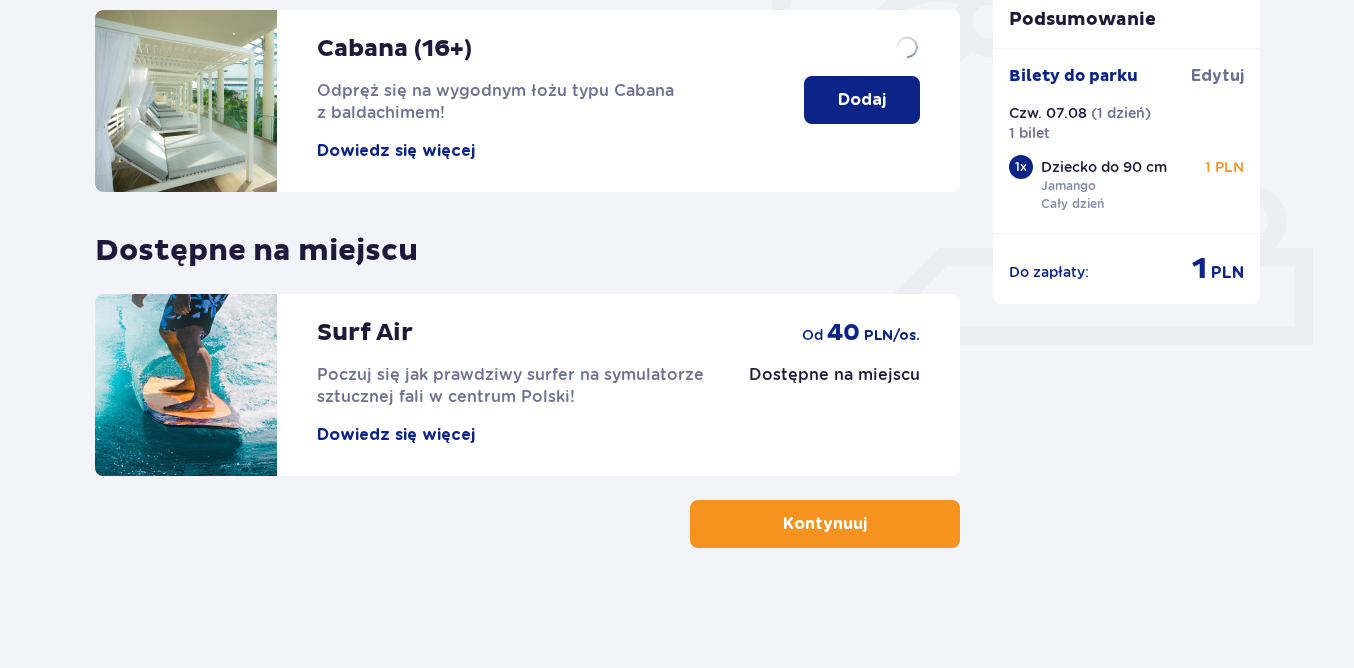 scroll, scrollTop: 0, scrollLeft: 0, axis: both 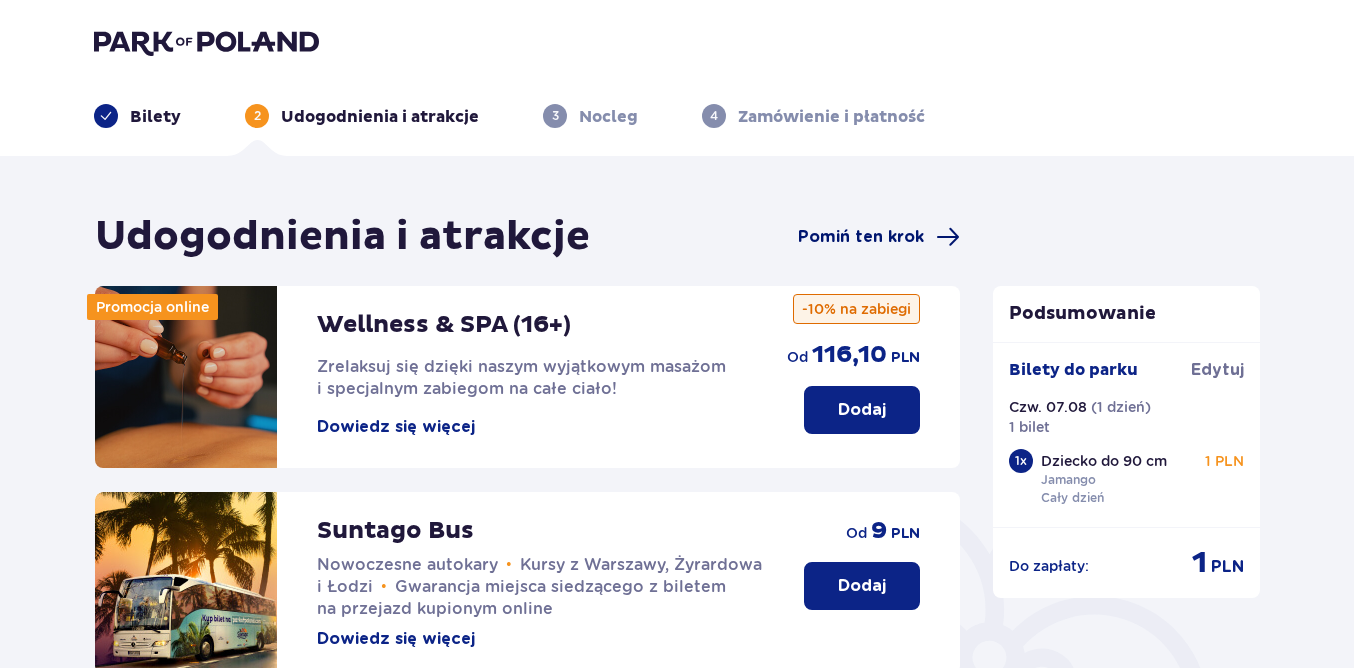 click on "Pomiń ten krok" at bounding box center (861, 237) 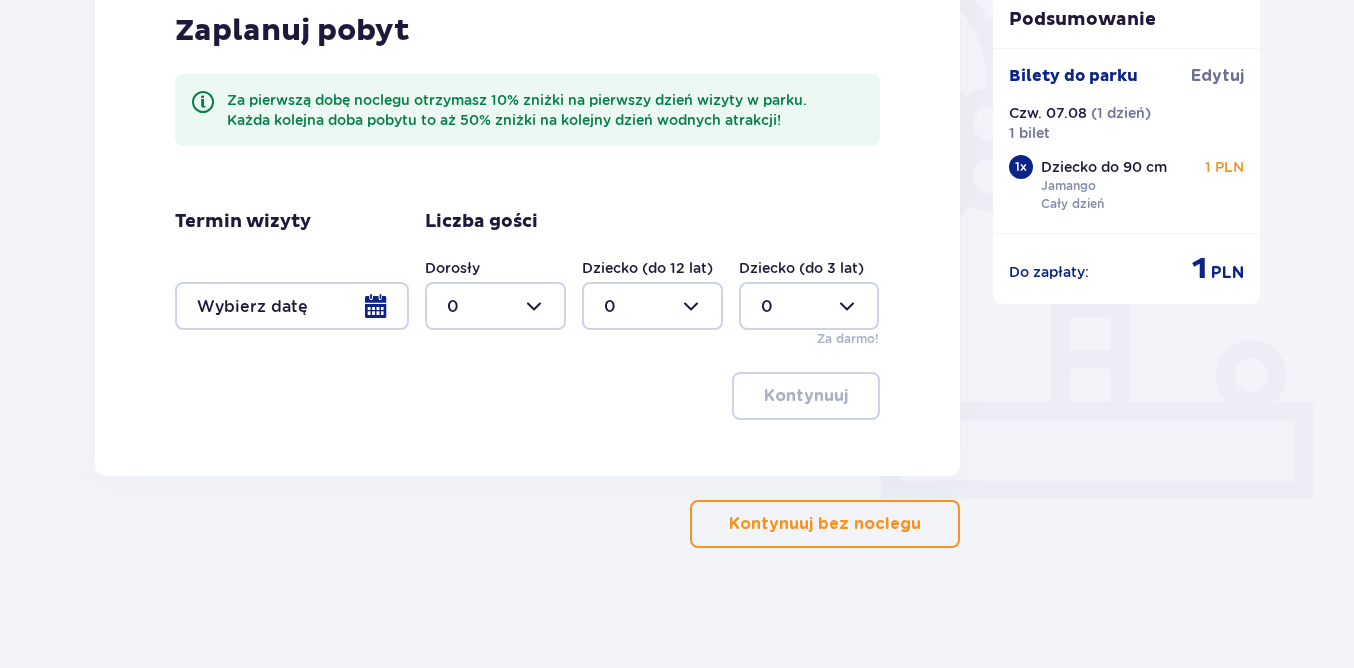 click on "Kontynuuj bez noclegu" at bounding box center (825, 524) 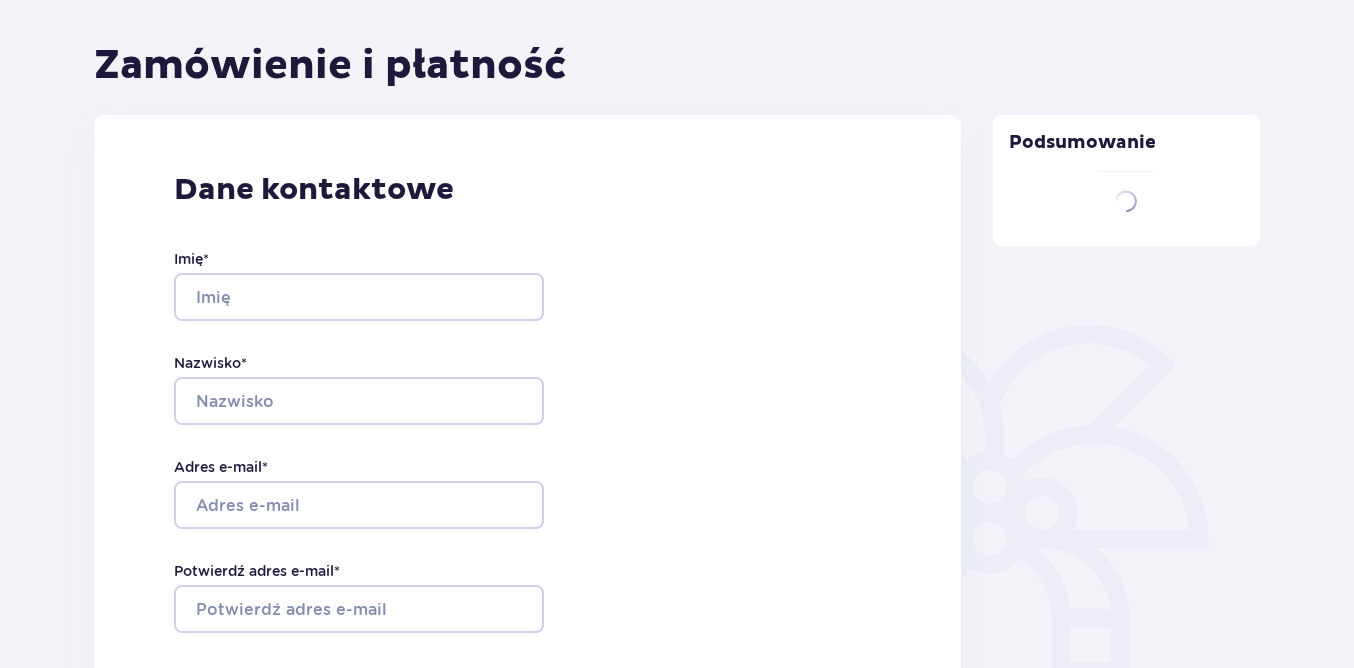 type on "Piotr" 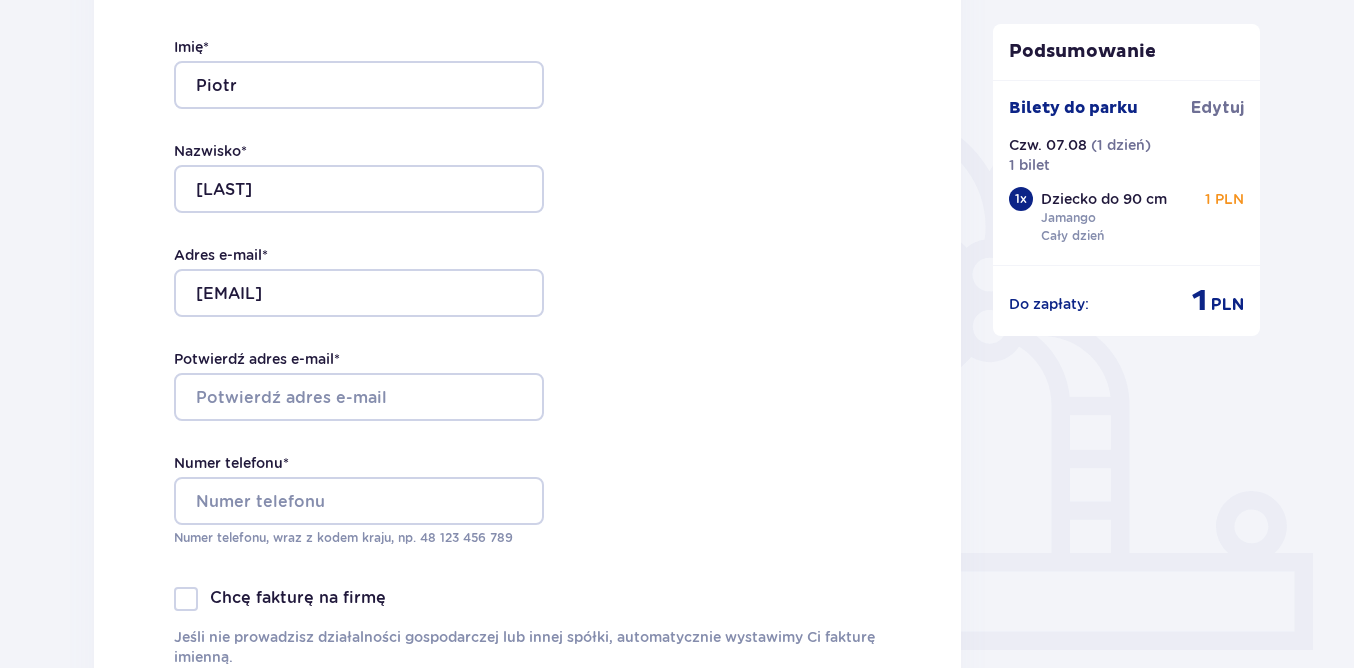 scroll, scrollTop: 382, scrollLeft: 0, axis: vertical 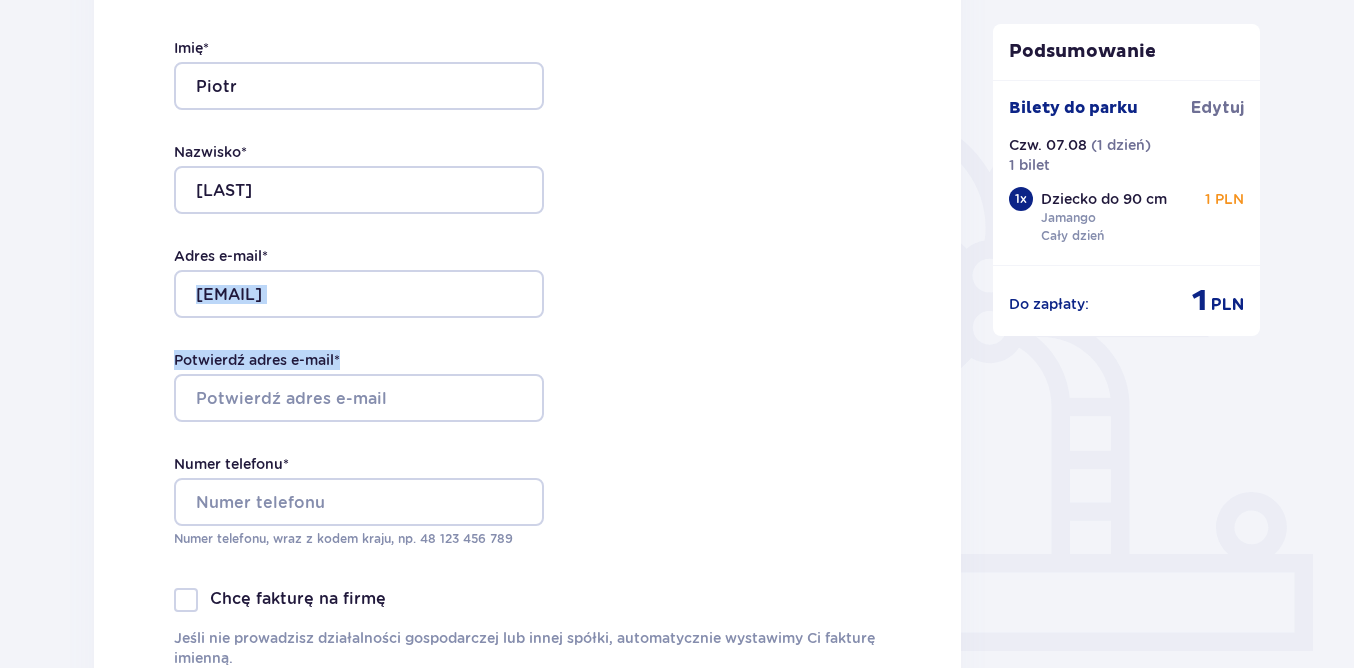 drag, startPoint x: 666, startPoint y: 327, endPoint x: 484, endPoint y: 416, distance: 202.59566 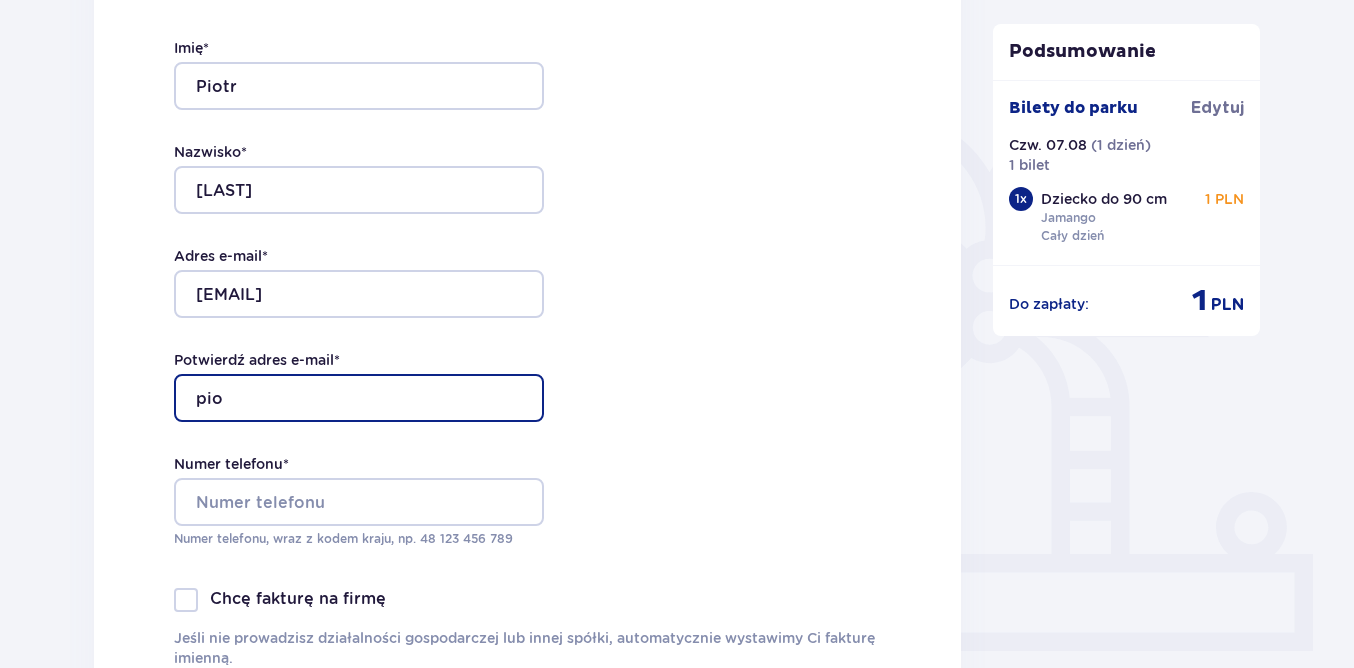 type on "piot" 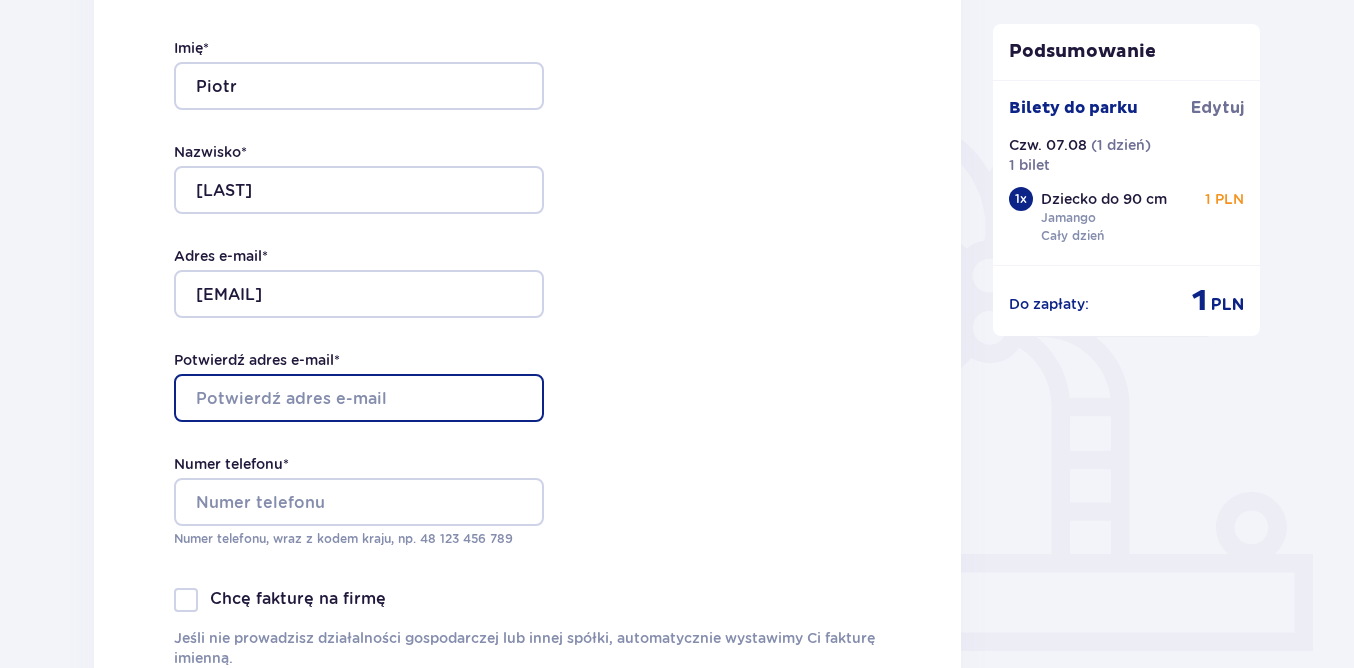 type on "[USERNAME]@[example.com]" 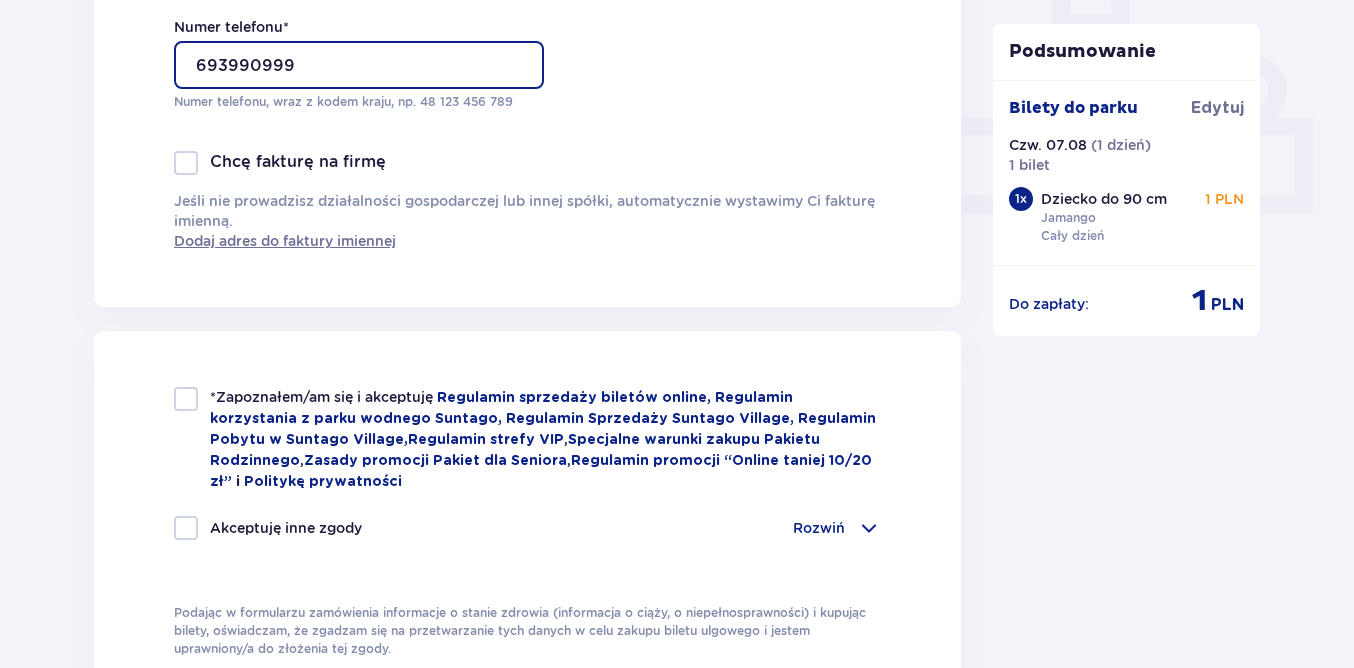 scroll, scrollTop: 828, scrollLeft: 0, axis: vertical 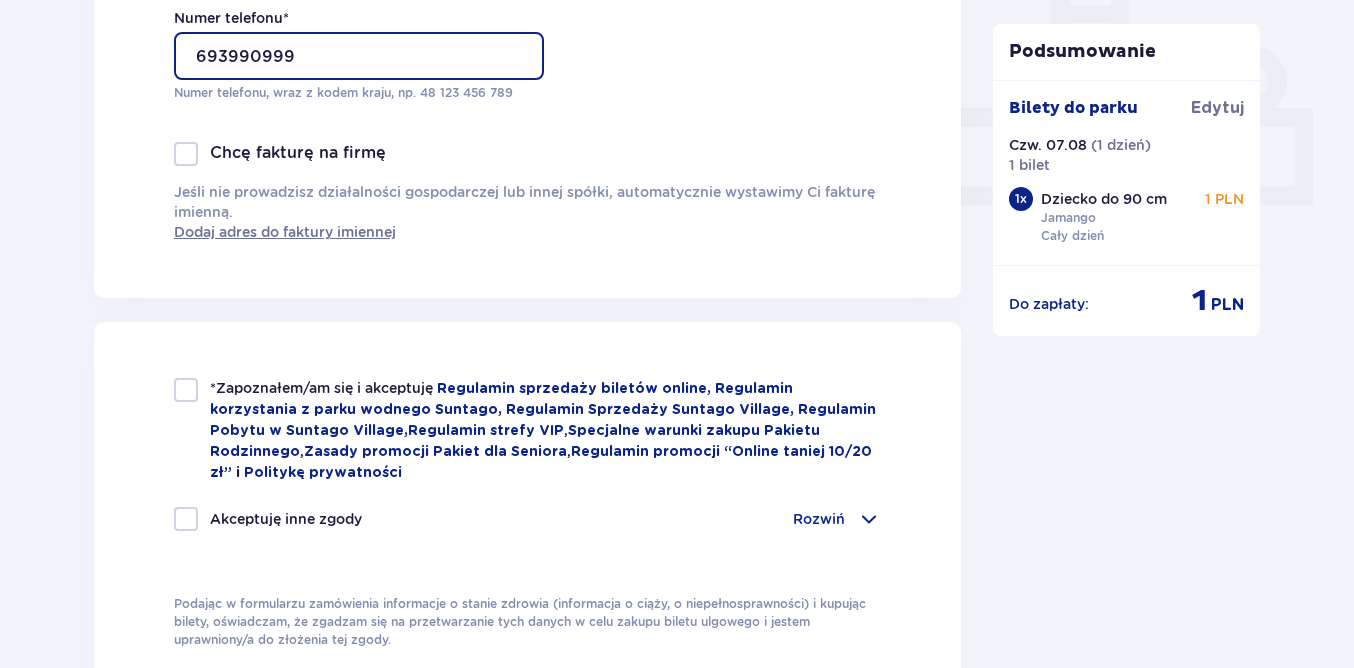 type on "693990999" 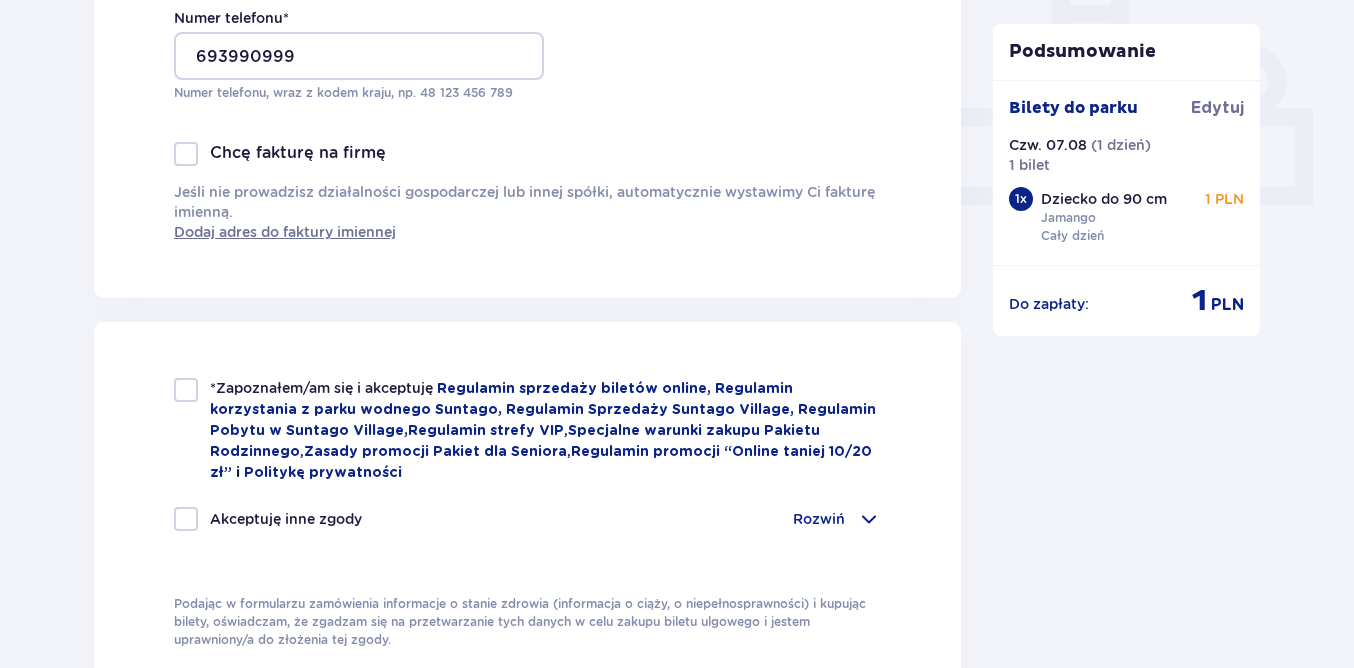 click at bounding box center (186, 390) 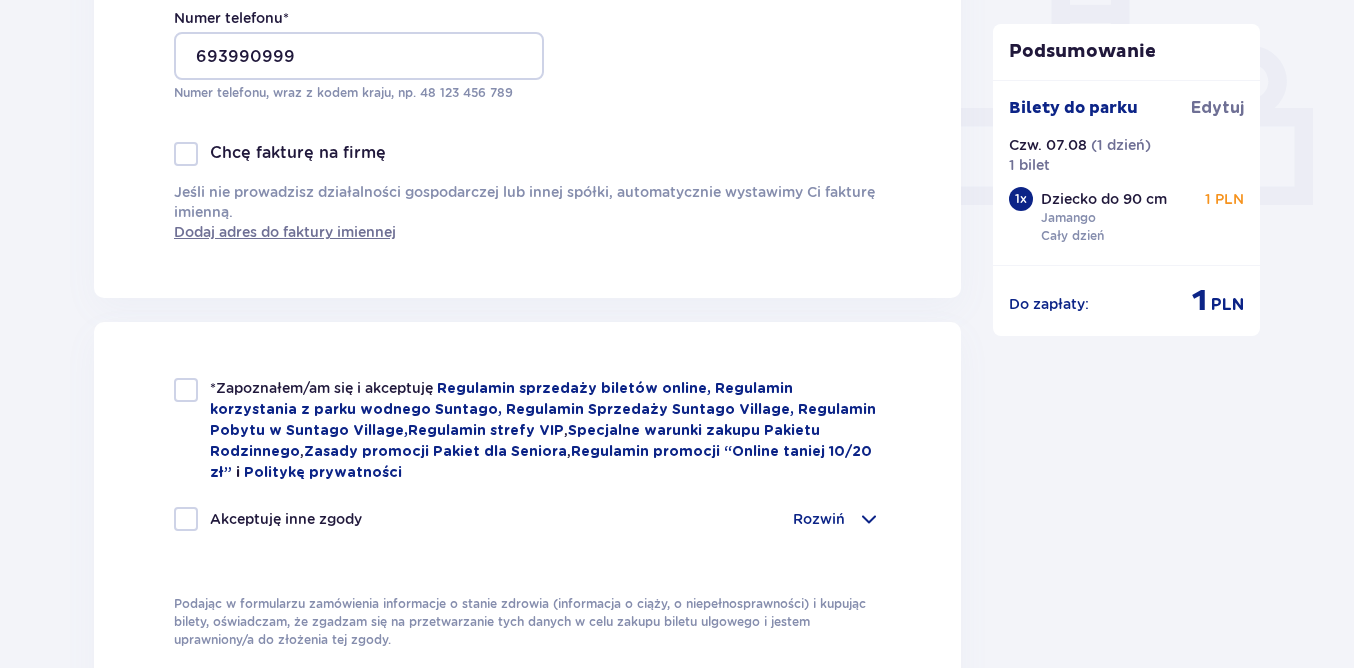 checkbox on "true" 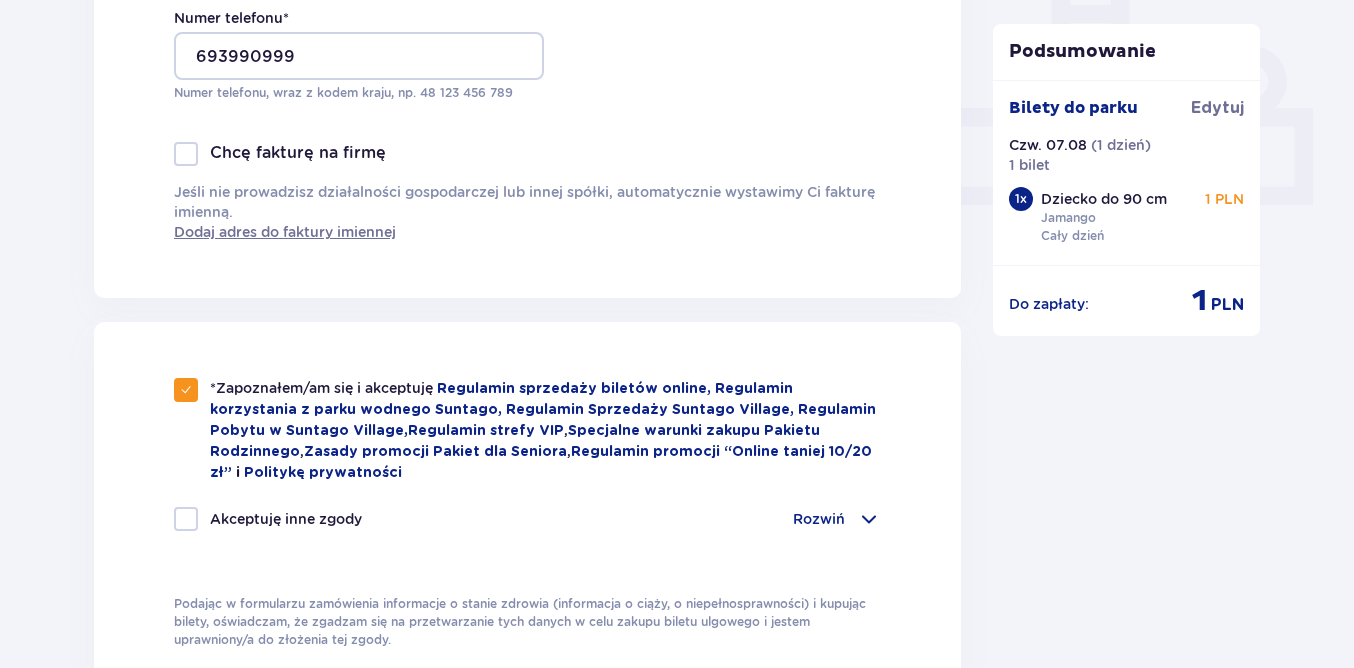 click at bounding box center (186, 519) 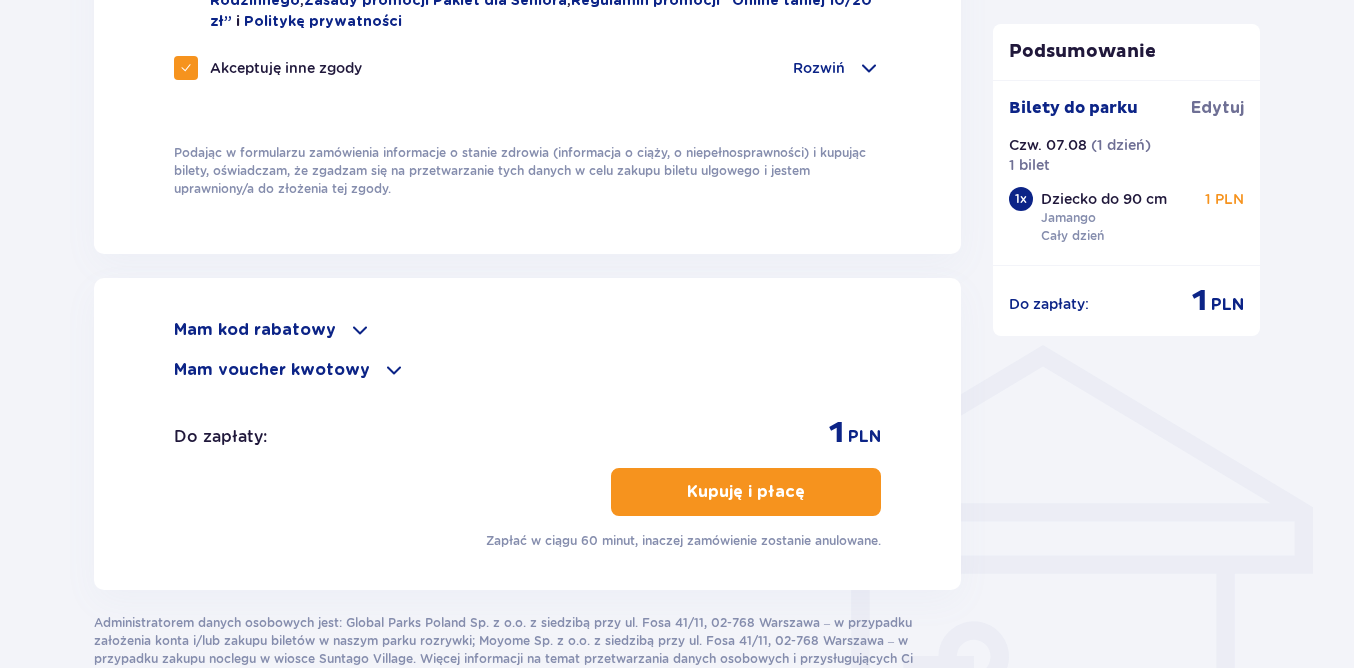 scroll, scrollTop: 1280, scrollLeft: 0, axis: vertical 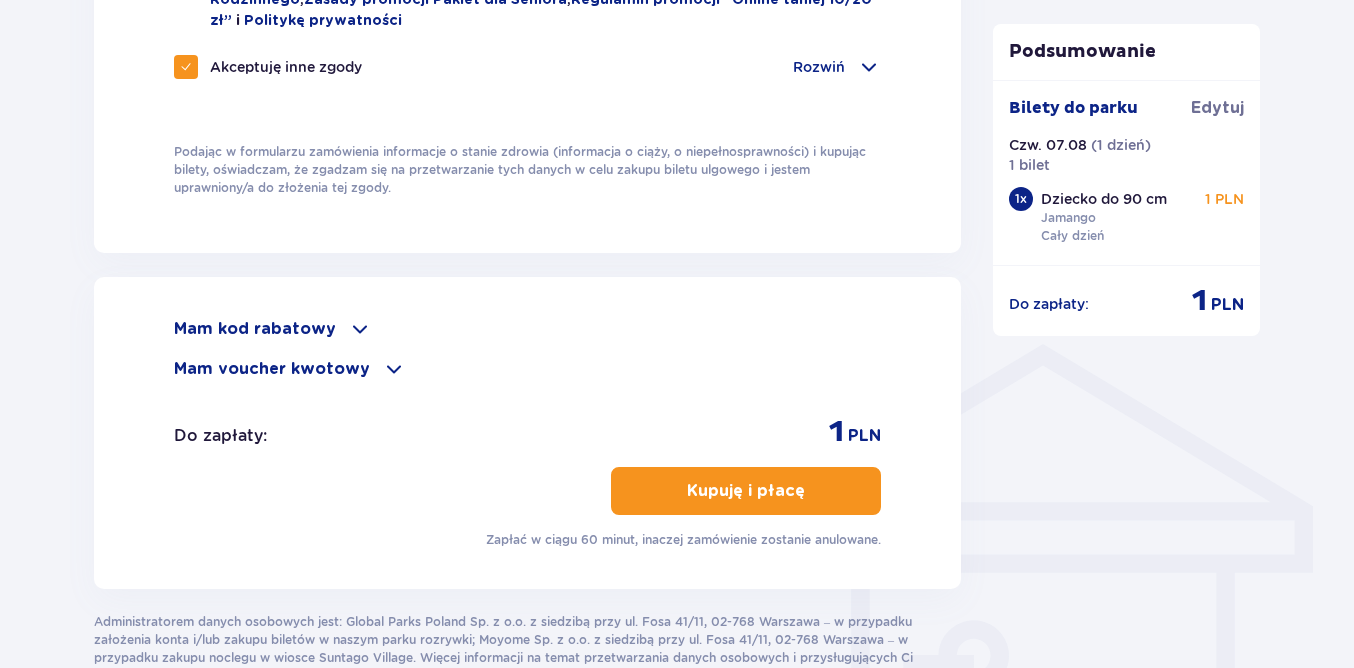click on "Kupuję i płacę" at bounding box center (746, 491) 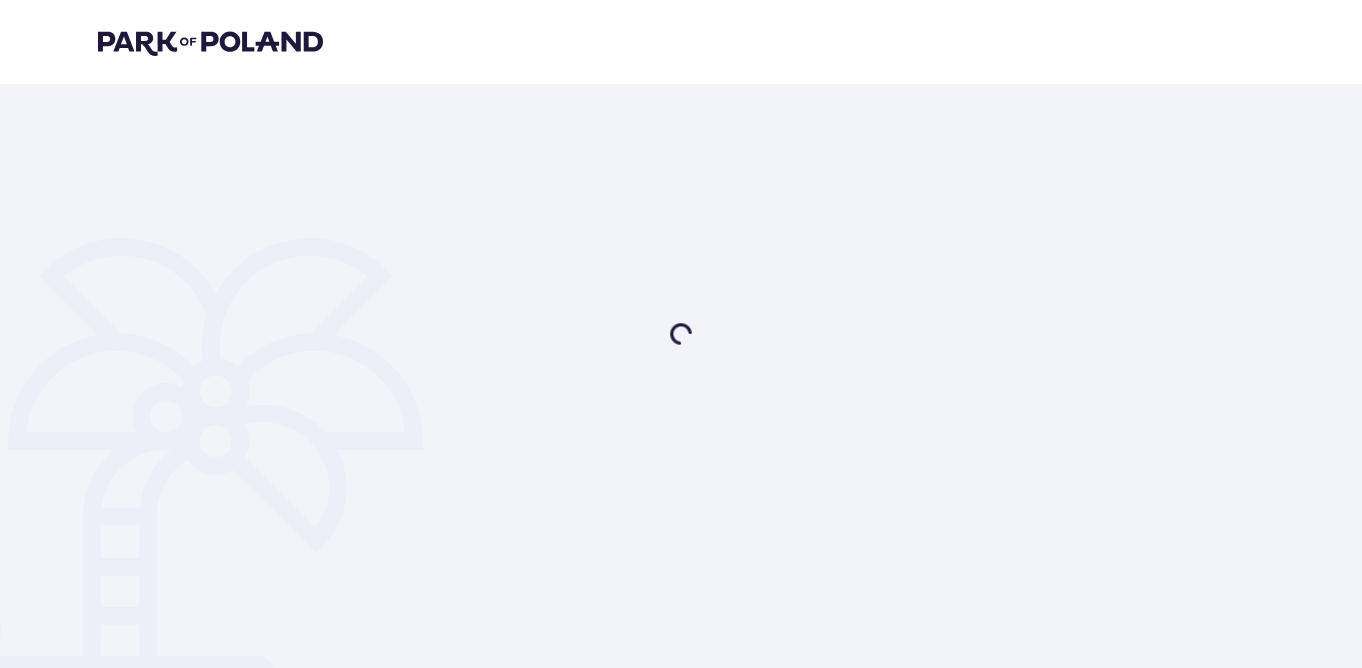 scroll, scrollTop: 0, scrollLeft: 0, axis: both 